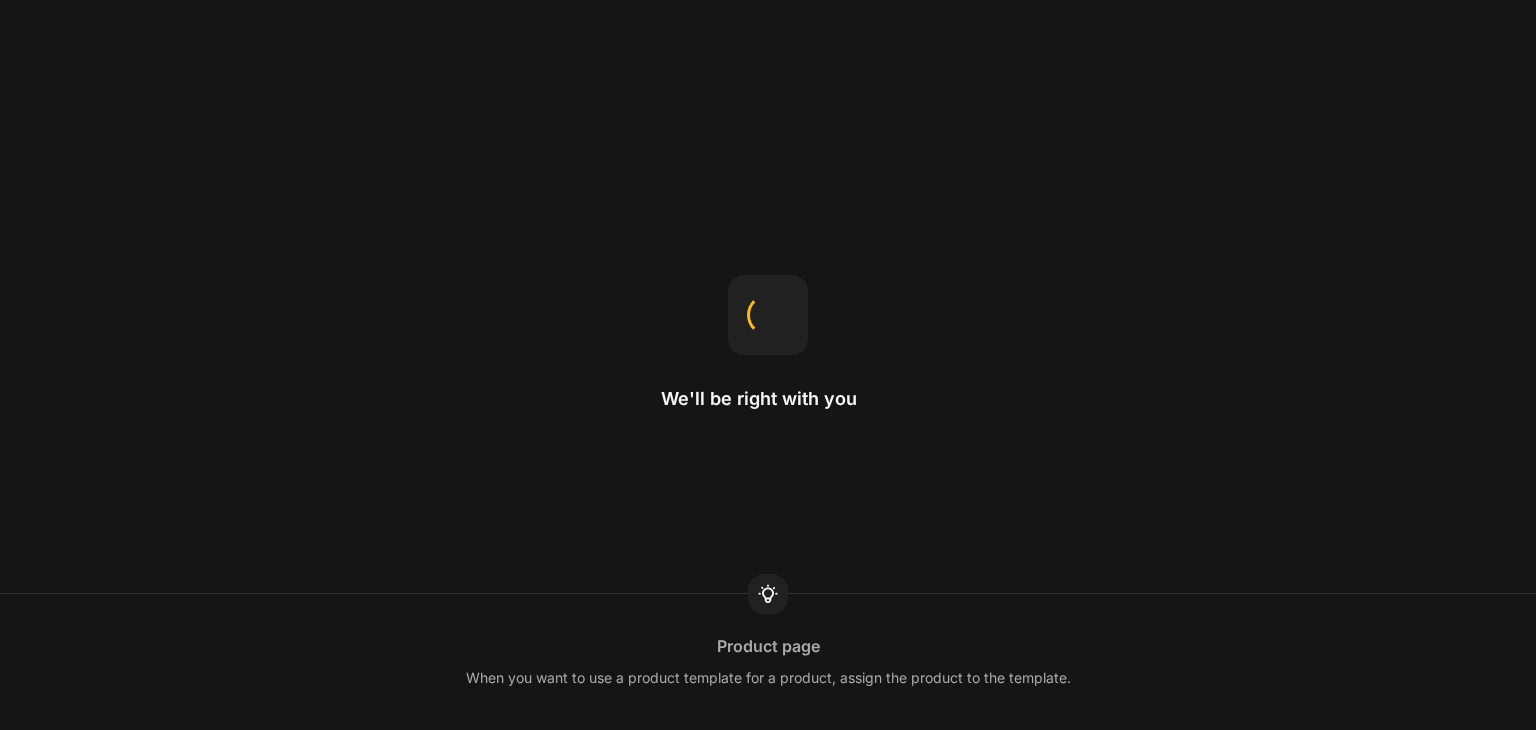 scroll, scrollTop: 0, scrollLeft: 0, axis: both 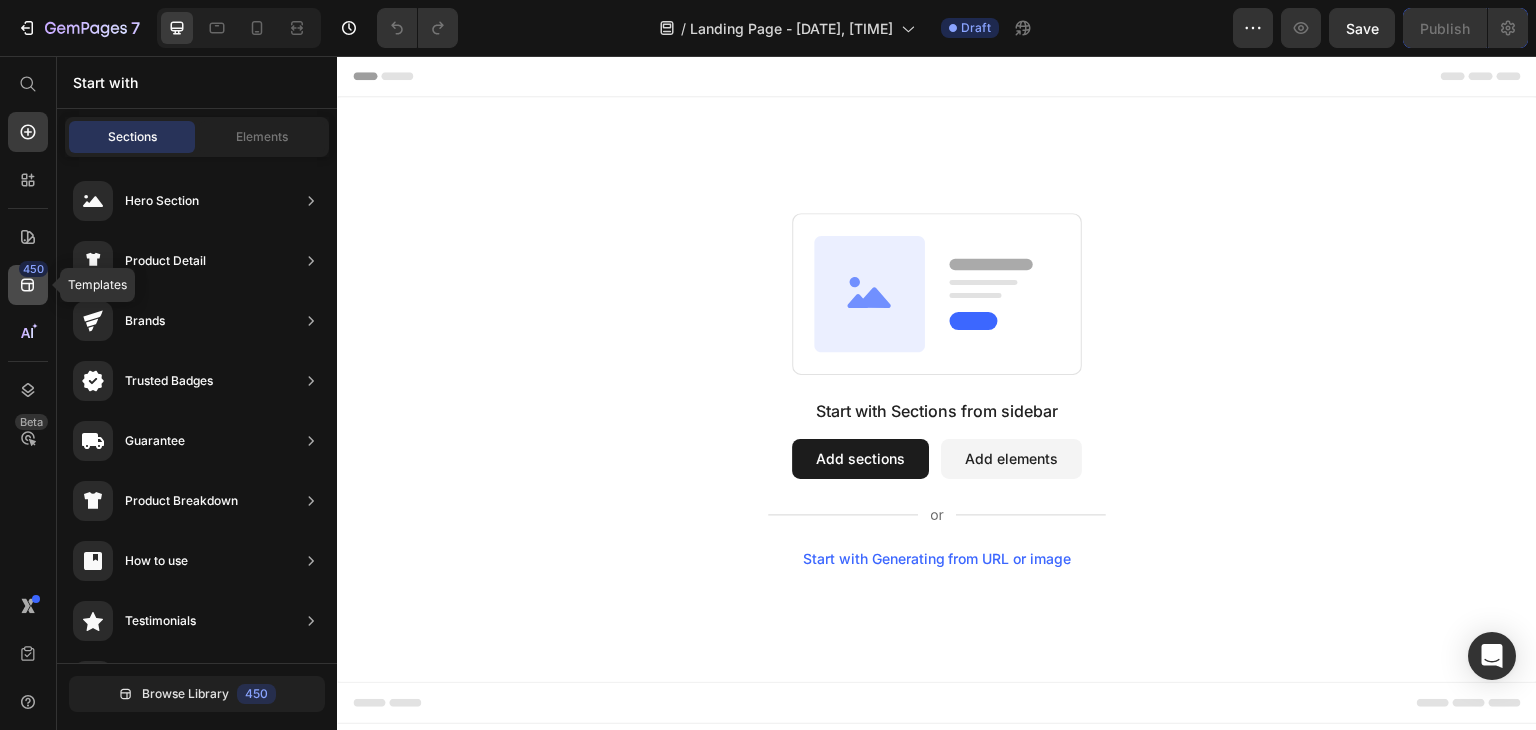 click 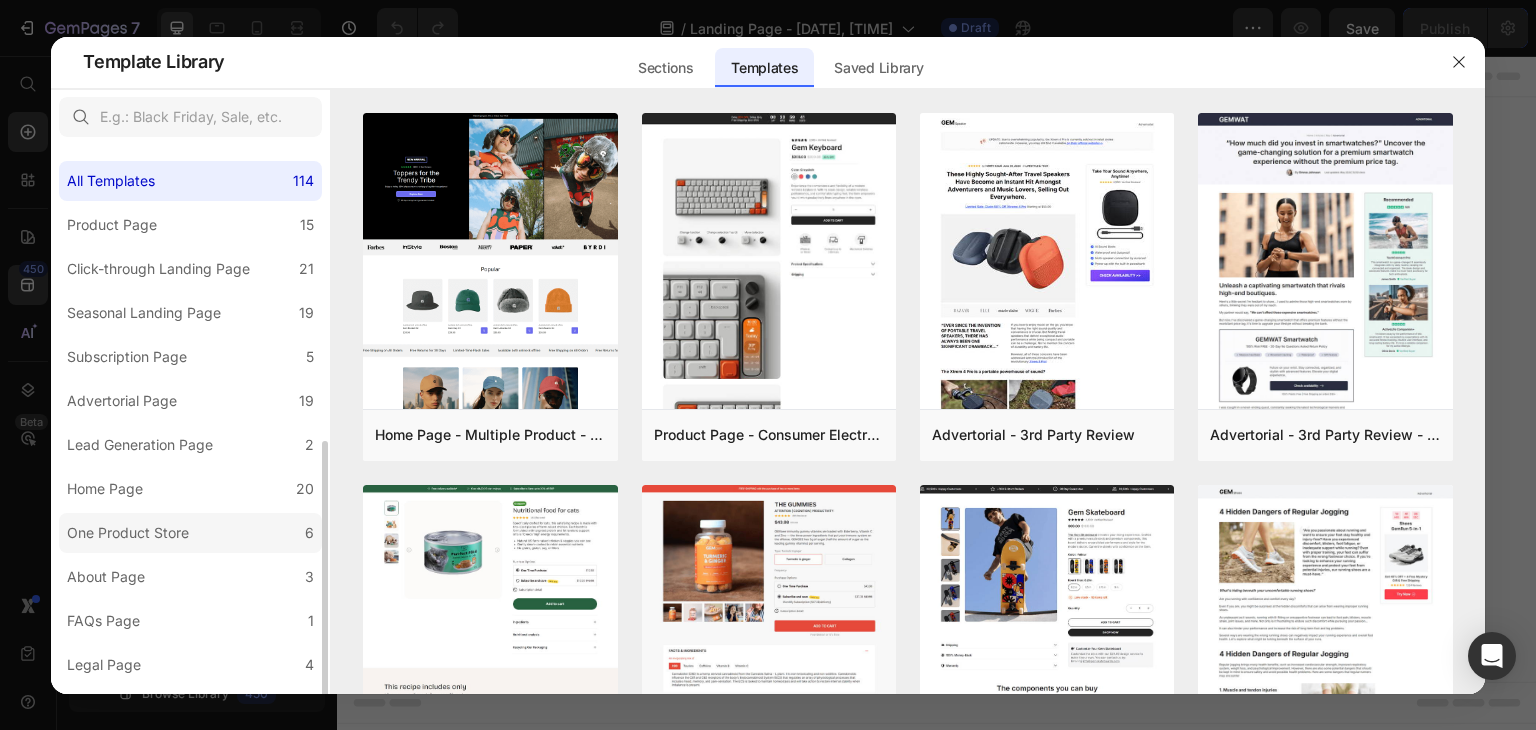 scroll, scrollTop: 167, scrollLeft: 0, axis: vertical 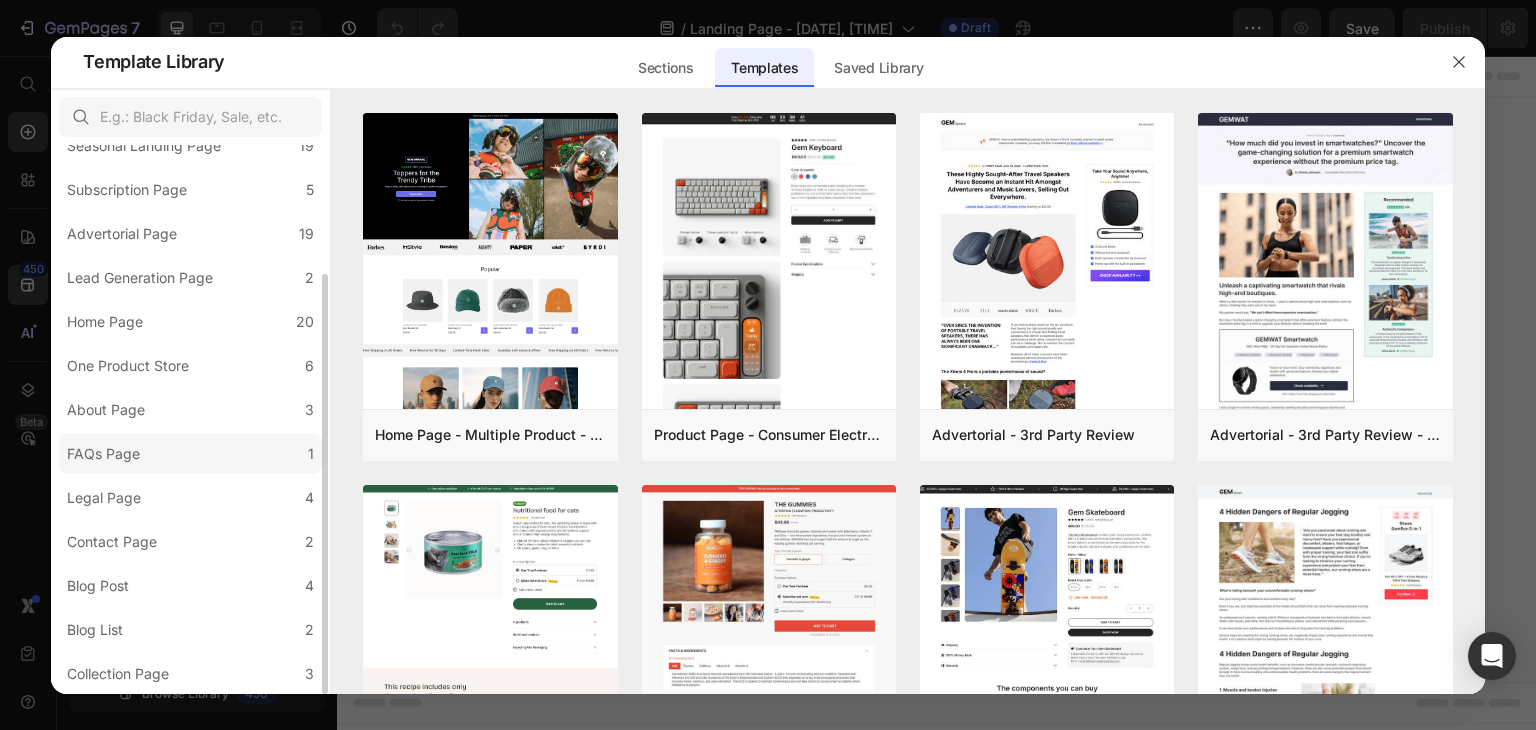 click on "FAQs Page" at bounding box center [107, 454] 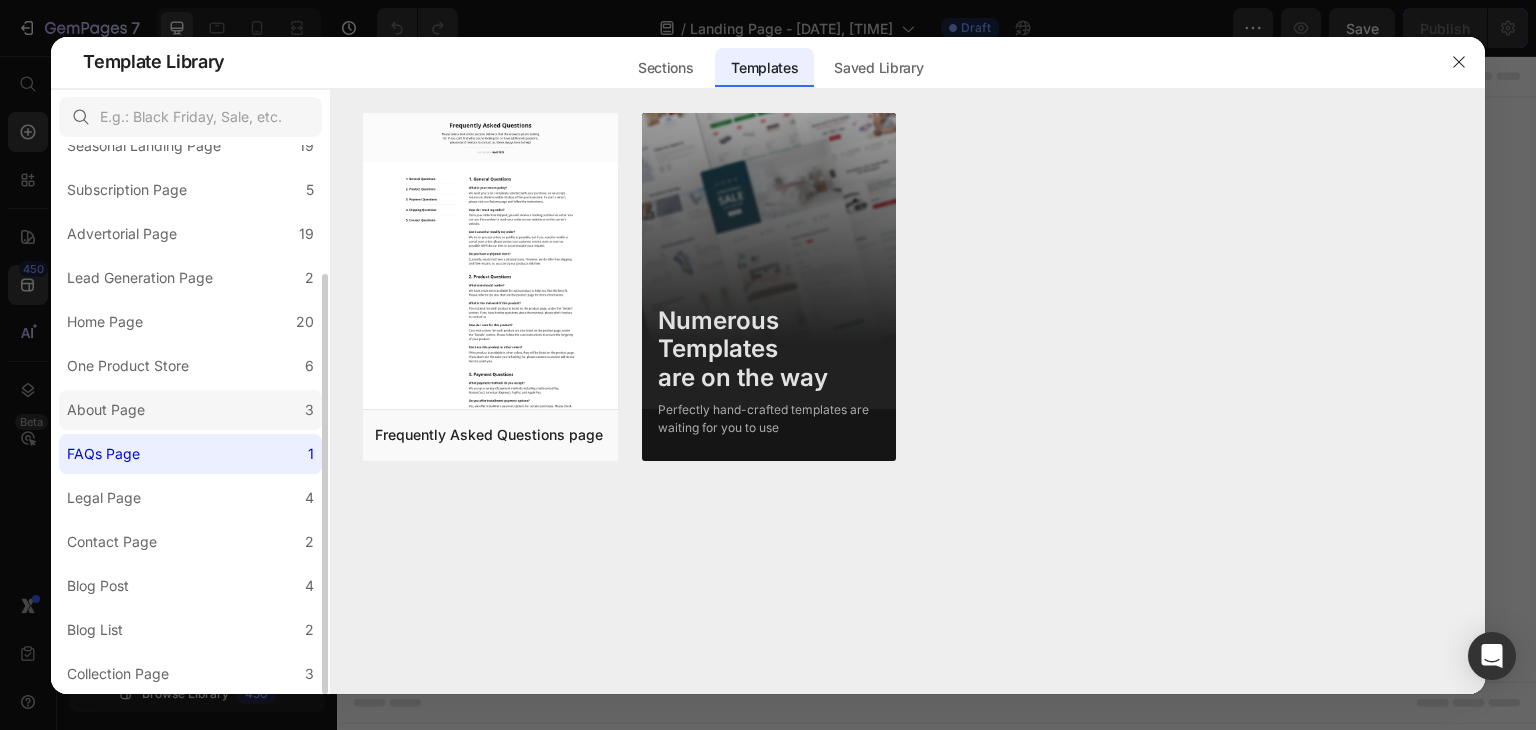 click on "About Page 3" 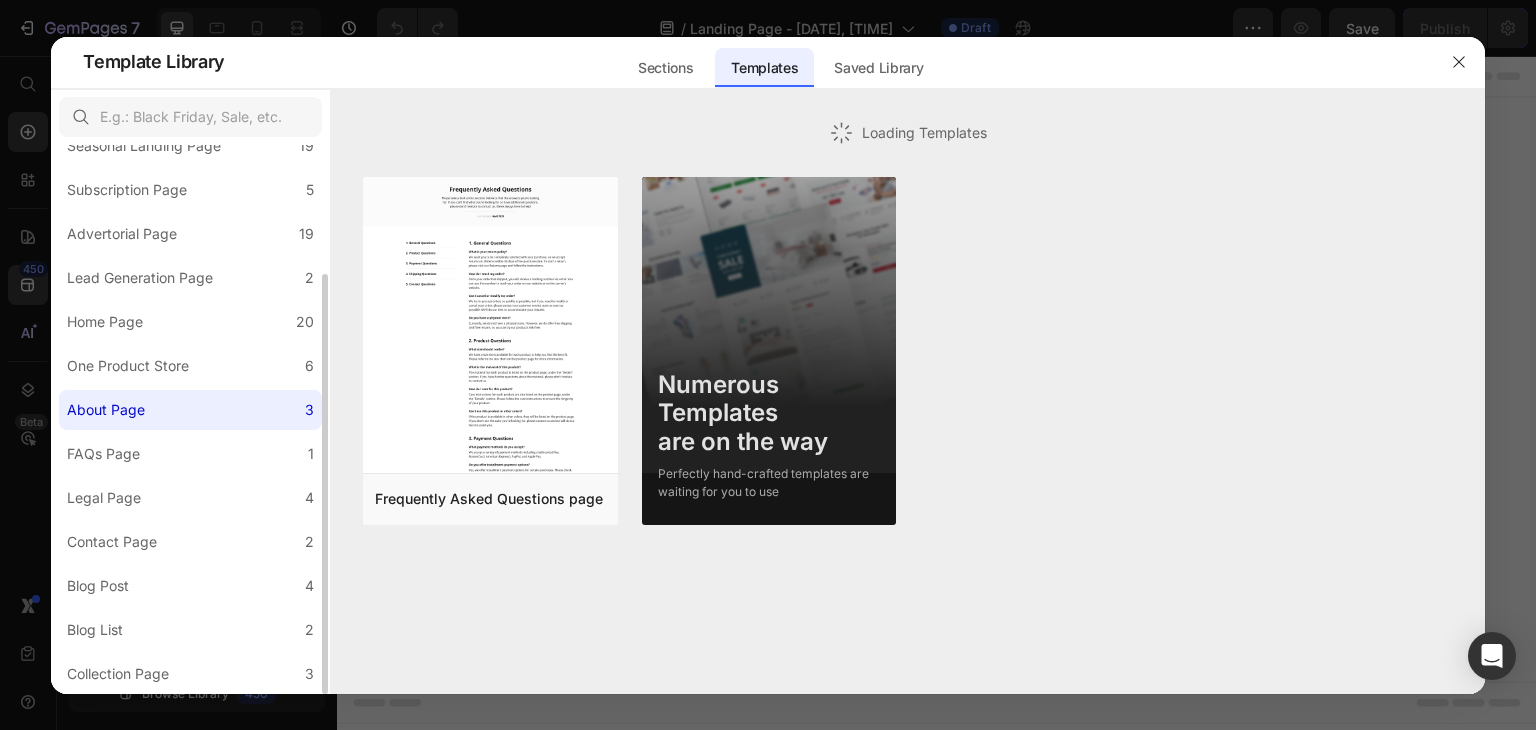 scroll, scrollTop: 0, scrollLeft: 0, axis: both 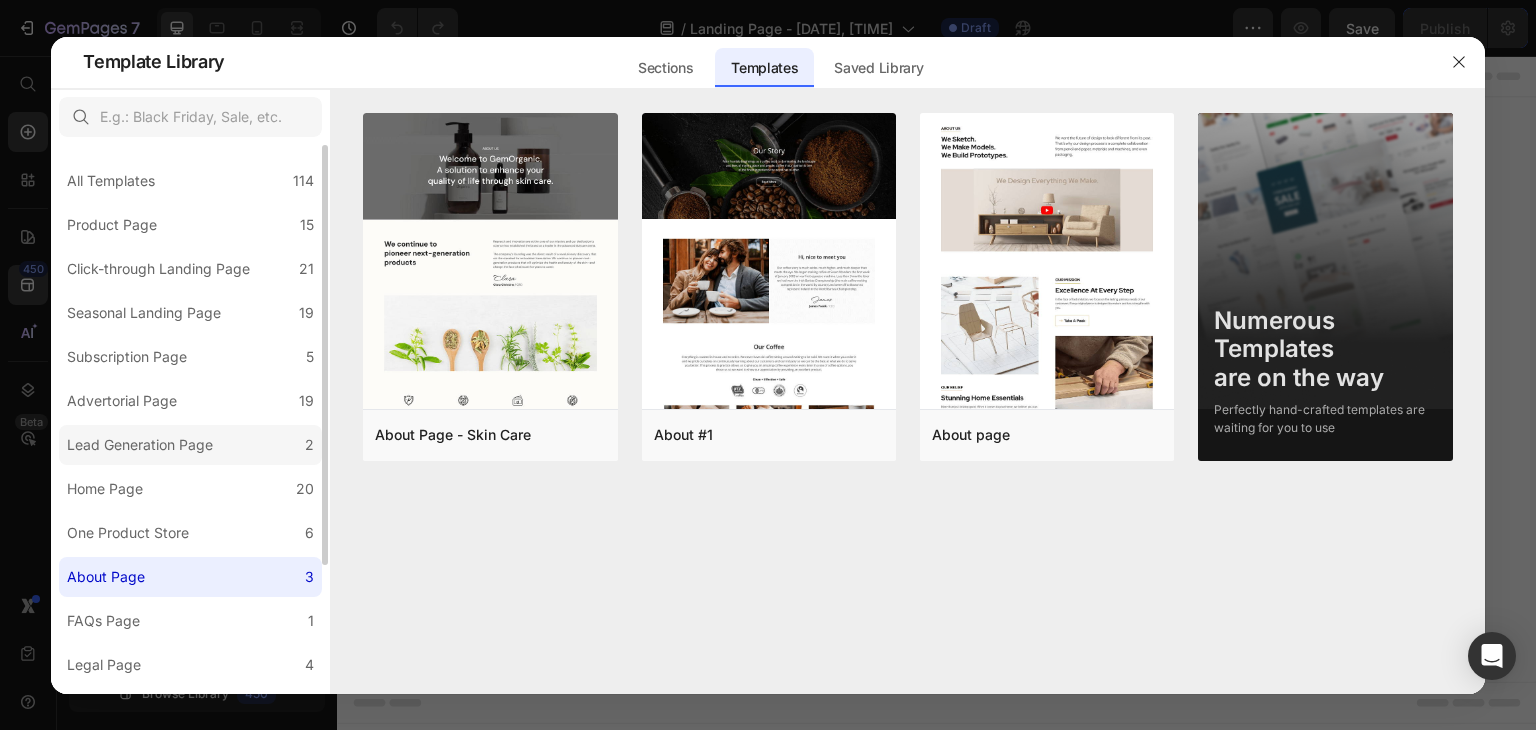 click on "Lead Generation Page" at bounding box center (140, 445) 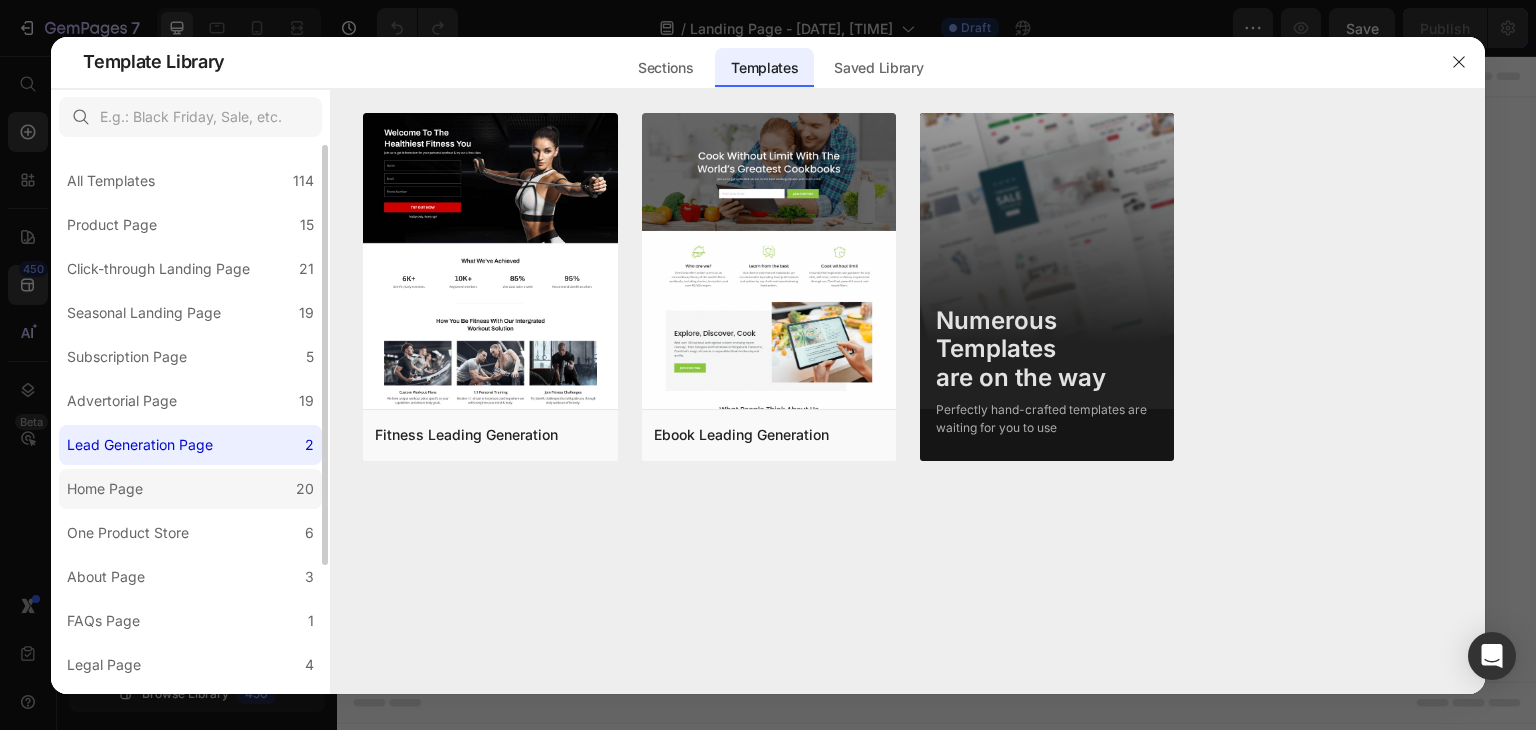 click on "Home Page 20" 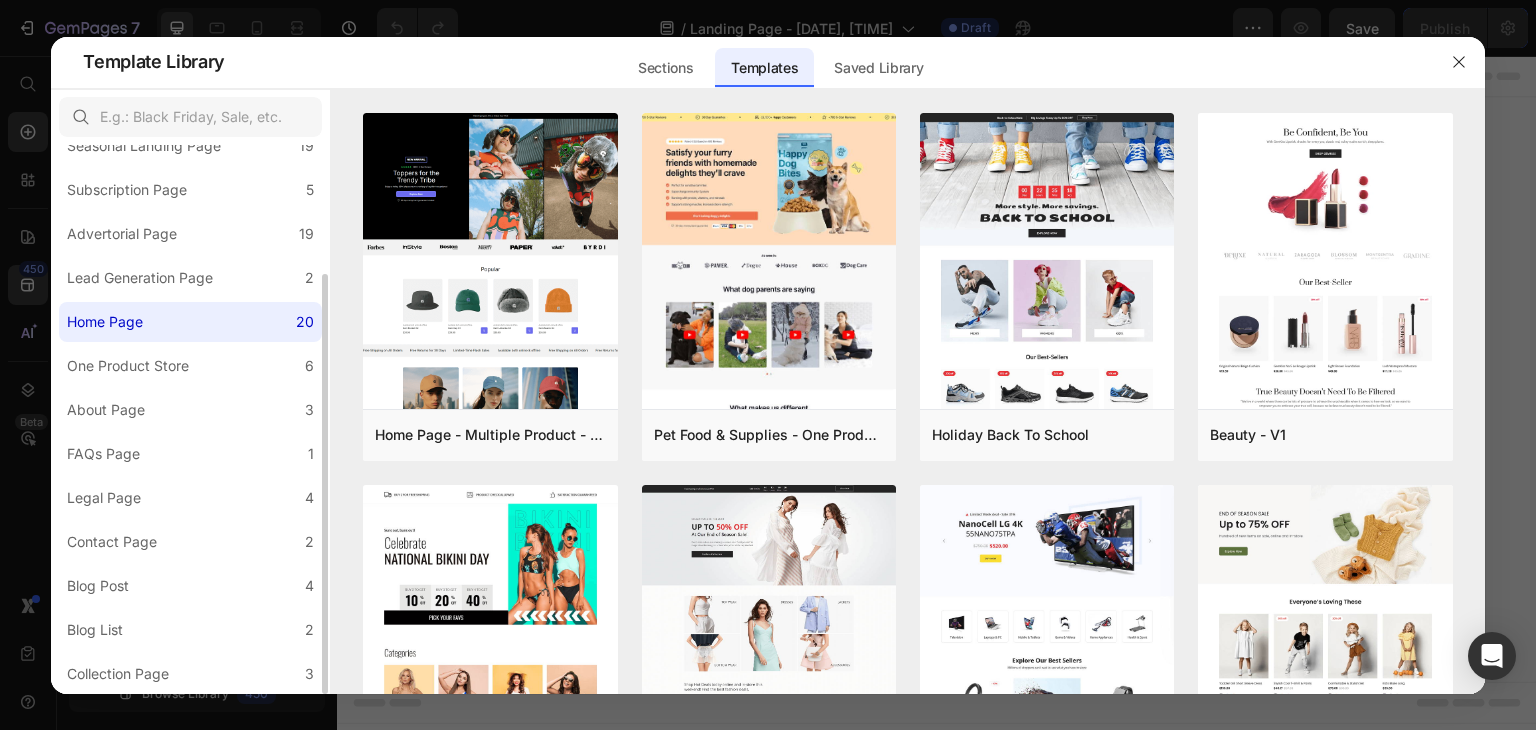 scroll, scrollTop: 0, scrollLeft: 0, axis: both 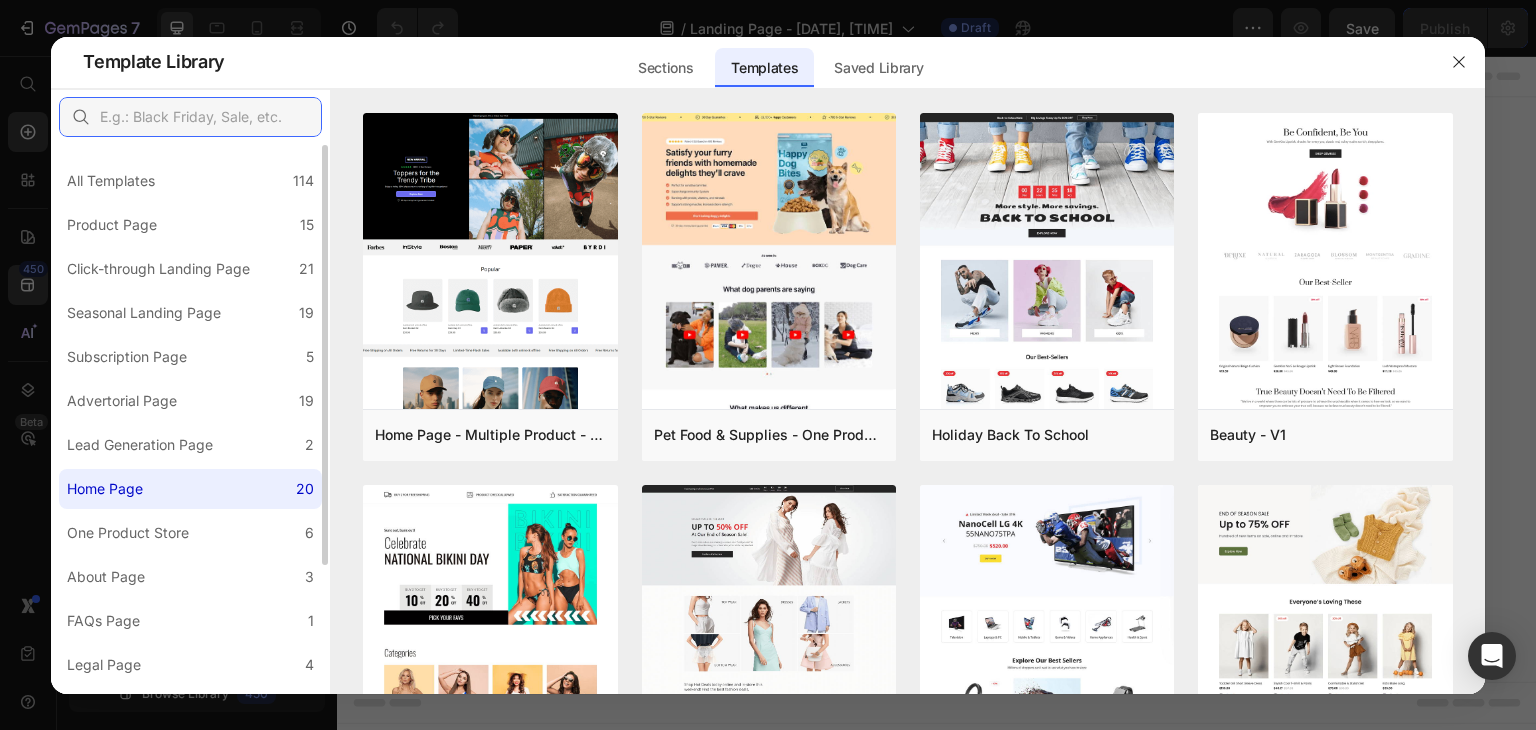 click at bounding box center [190, 117] 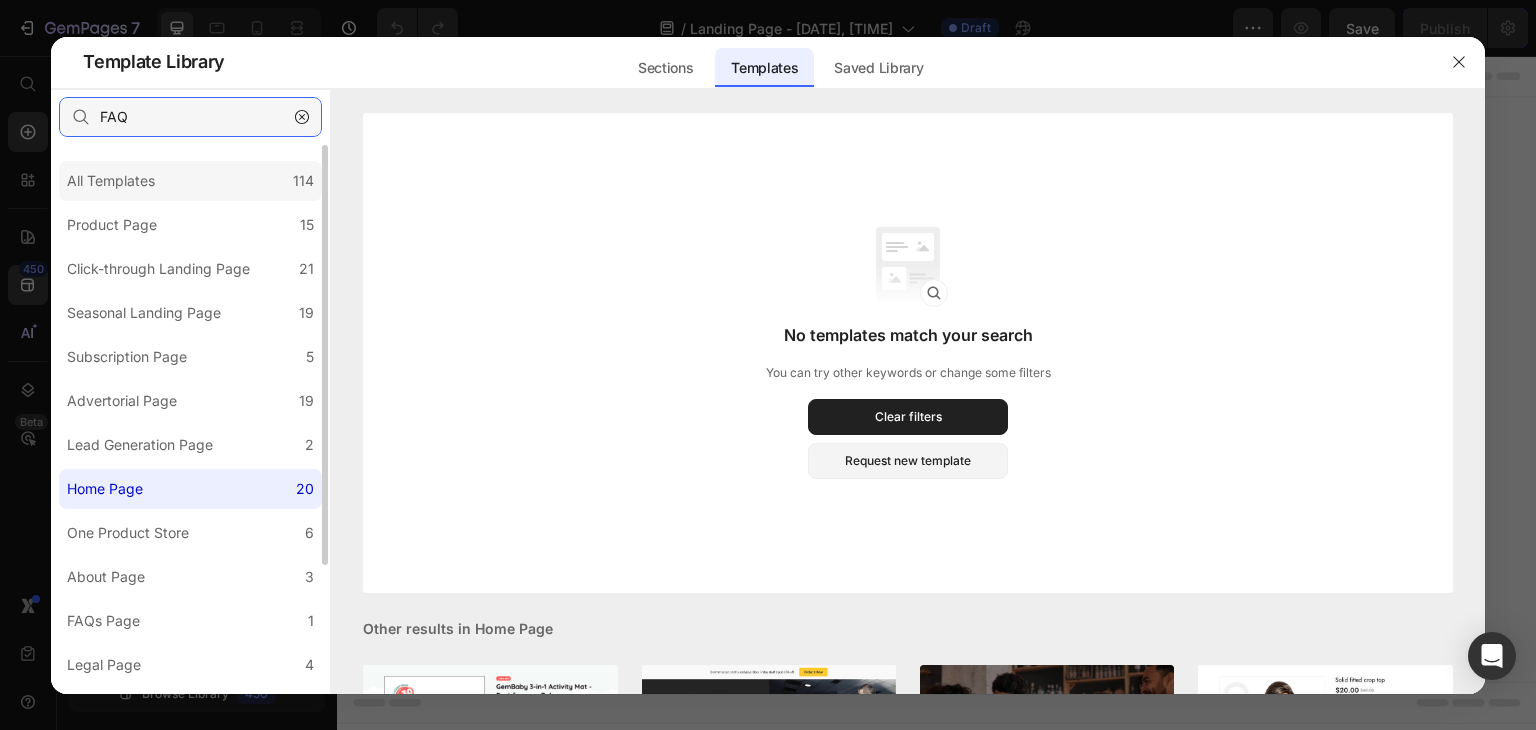 type on "FAQ" 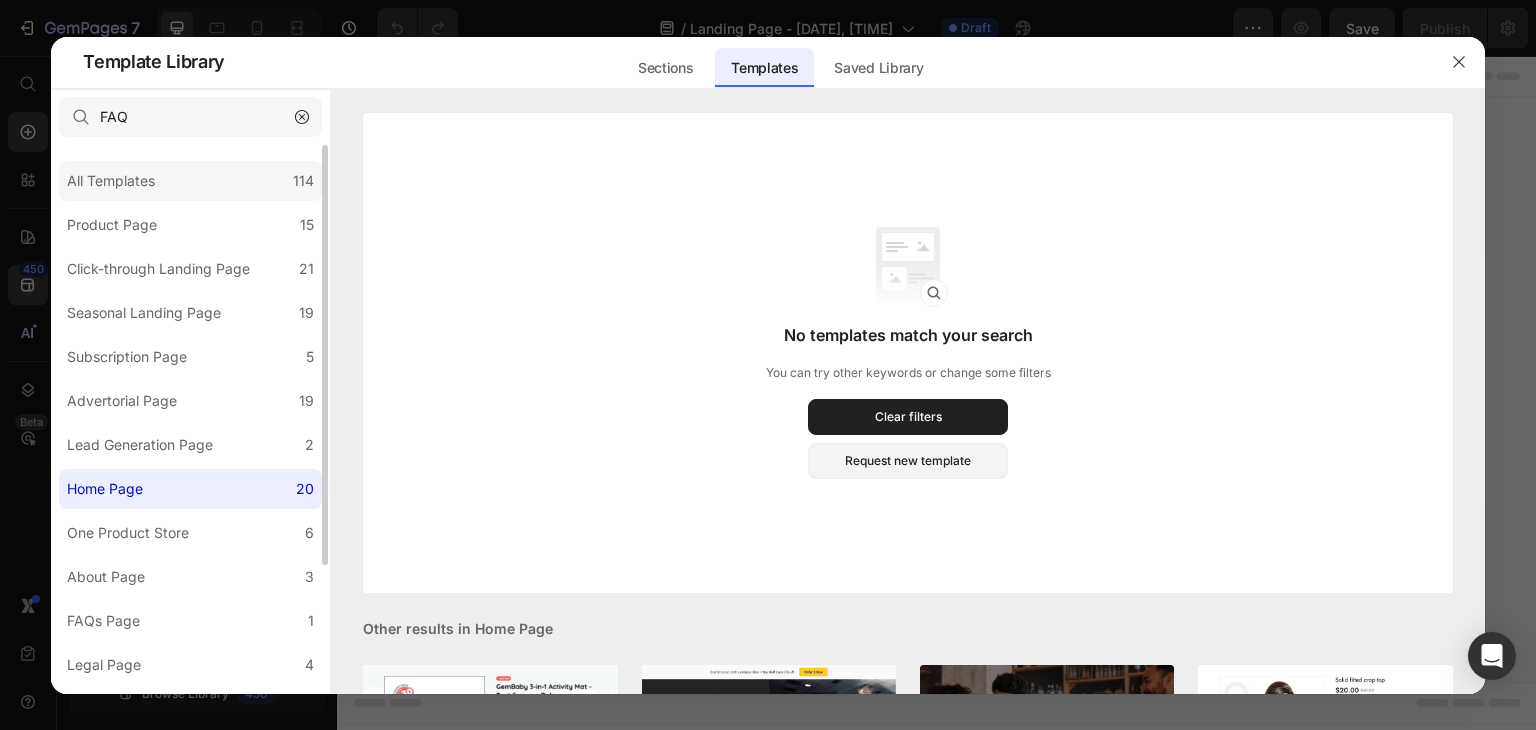 click on "All Templates" at bounding box center [115, 181] 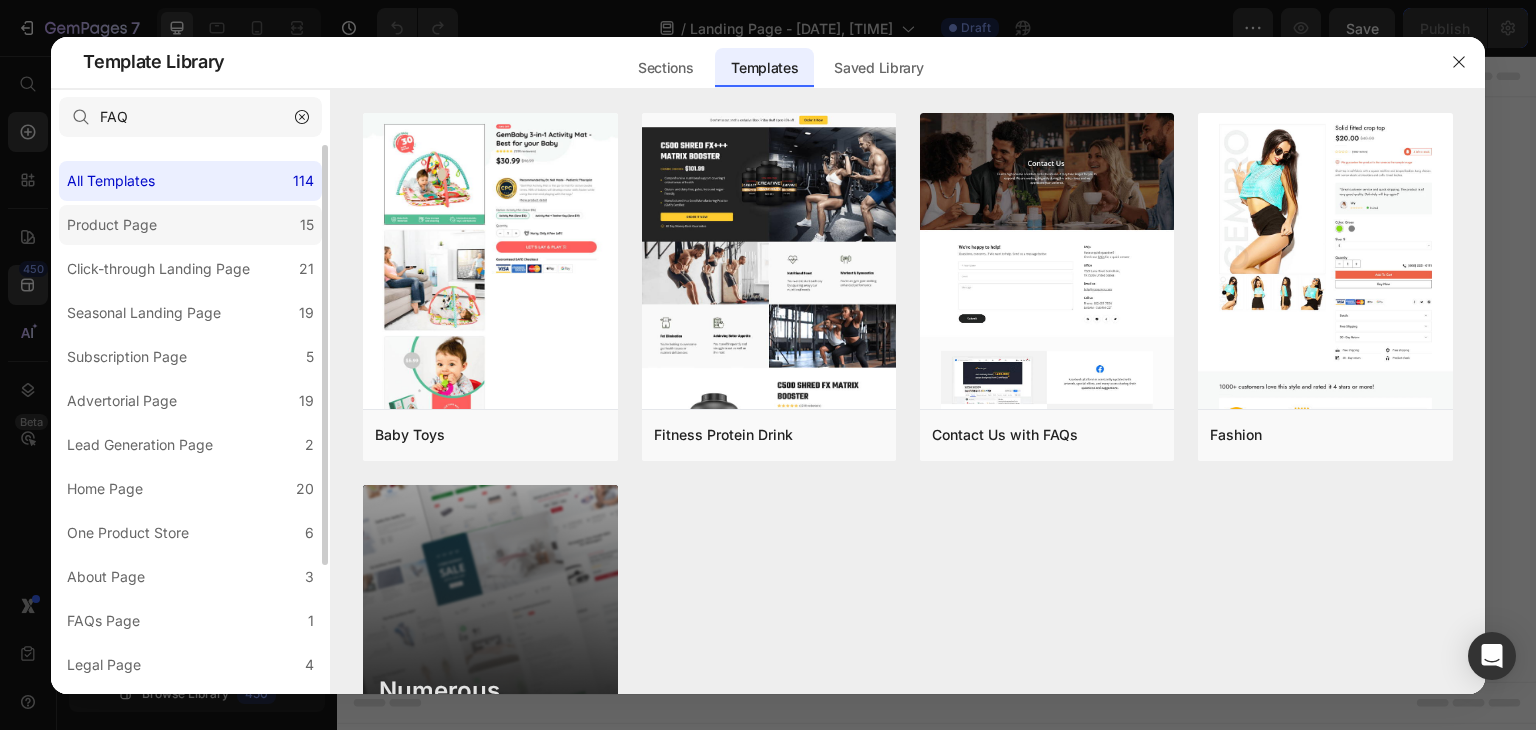 click on "Product Page" at bounding box center [116, 225] 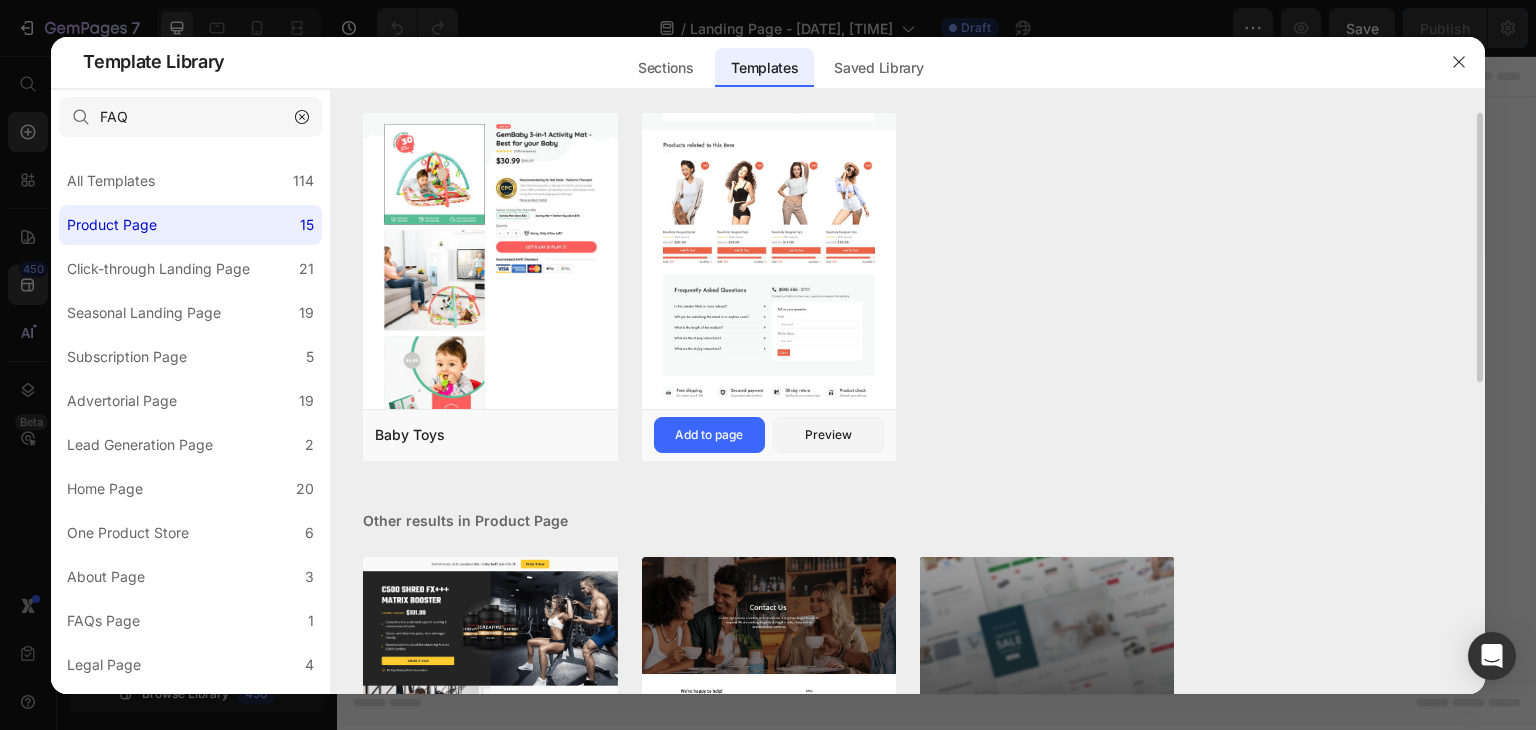 click at bounding box center [769, 50] 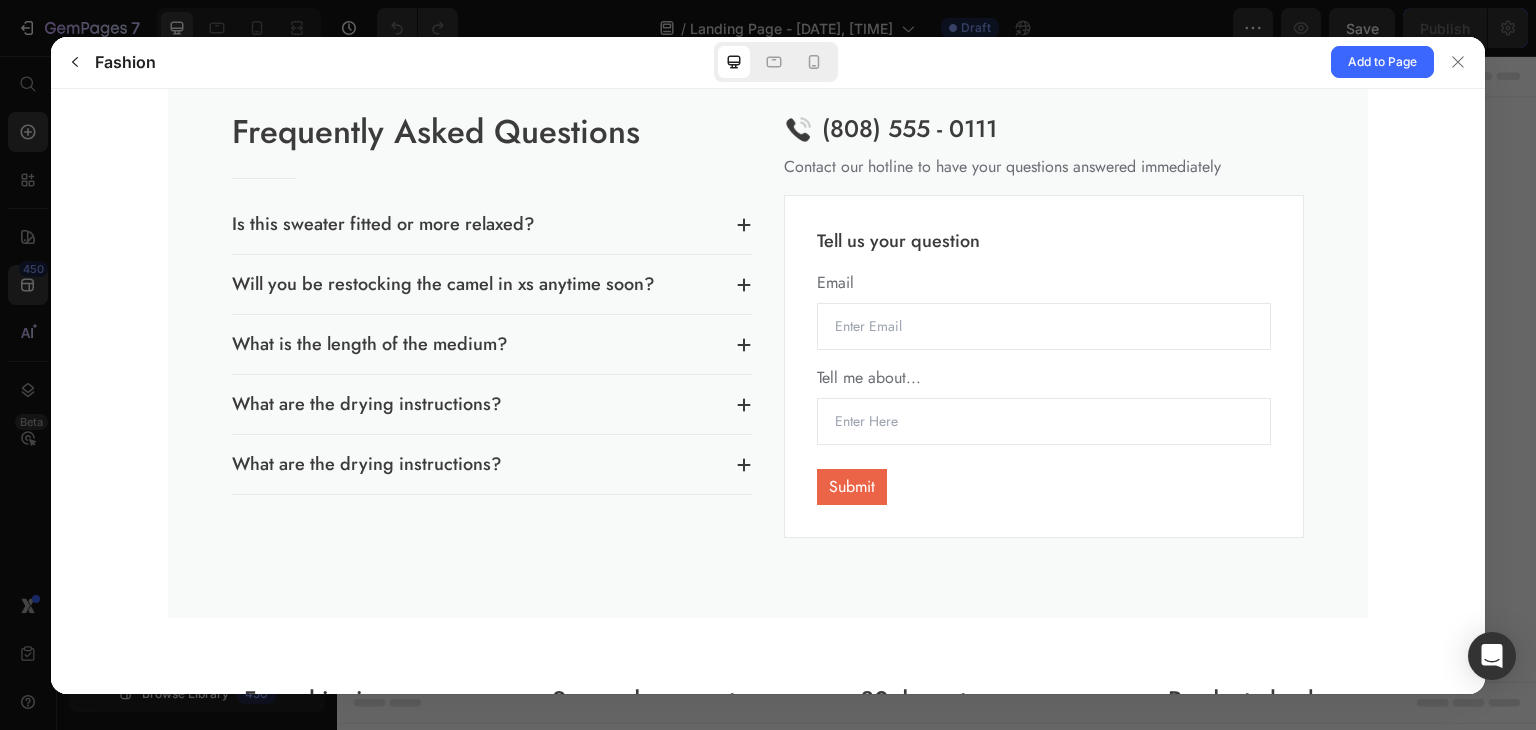scroll, scrollTop: 3300, scrollLeft: 0, axis: vertical 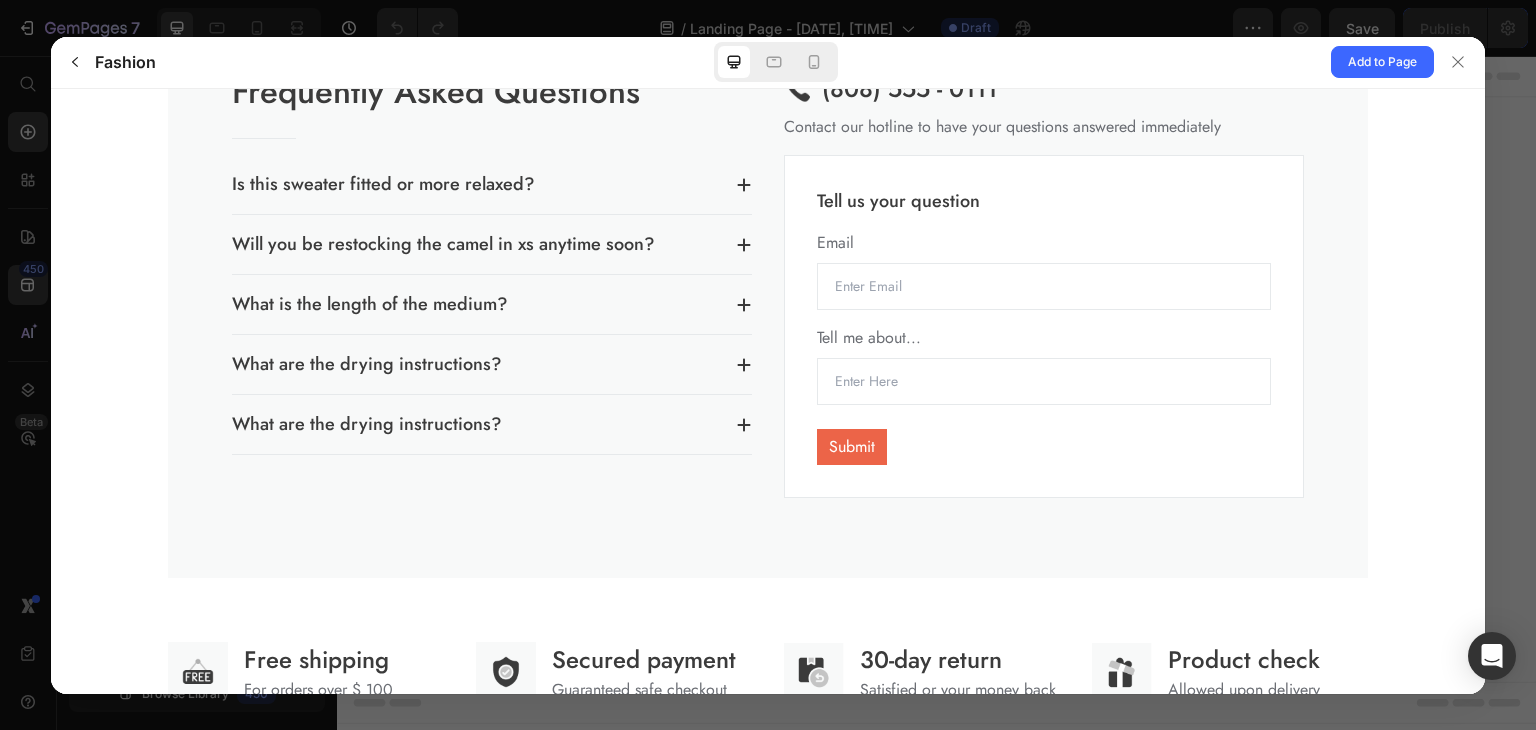 click on "What is the length of the medium?" at bounding box center (476, 303) 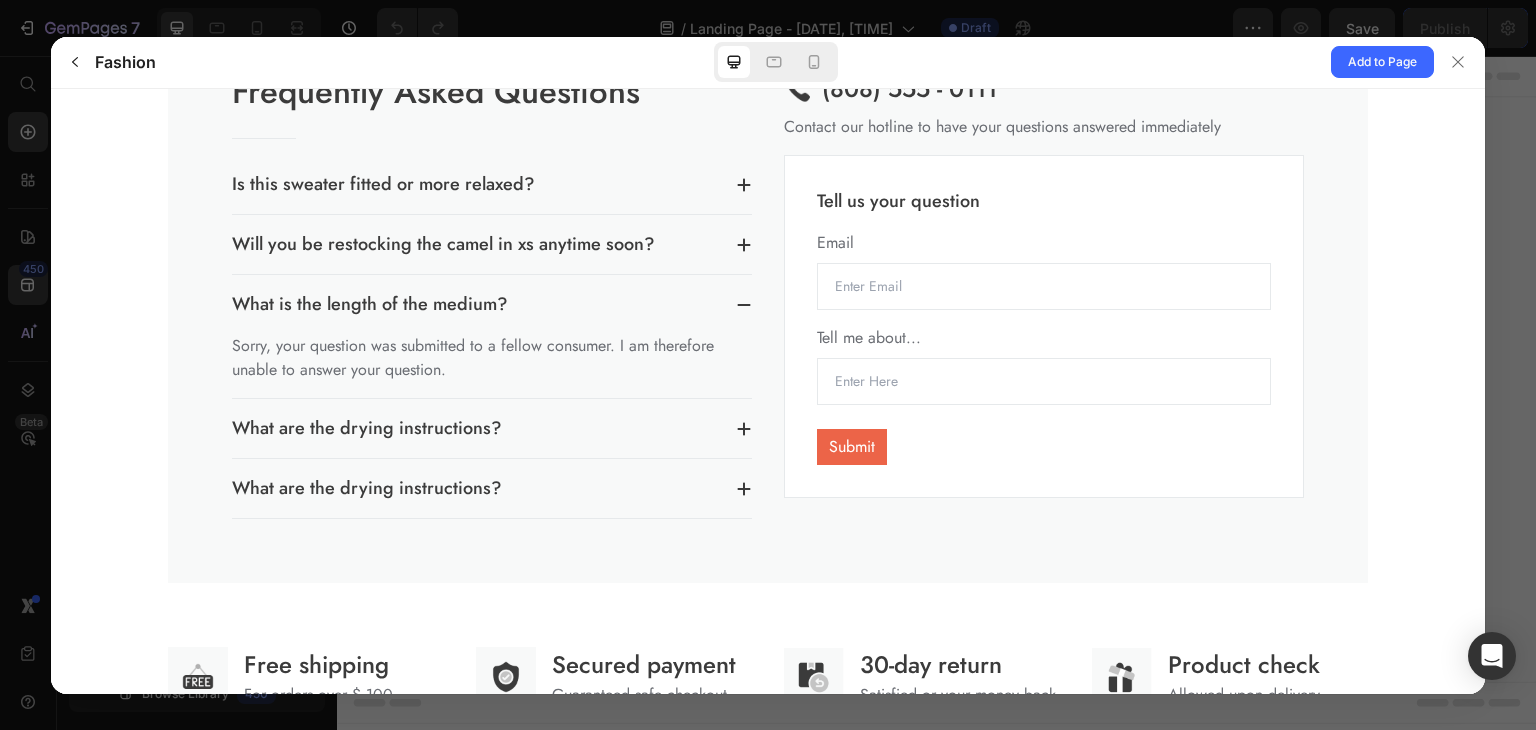click on "Sorry, your question was submitted to a fellow consumer. I am therefore unable to answer your question." at bounding box center (473, 356) 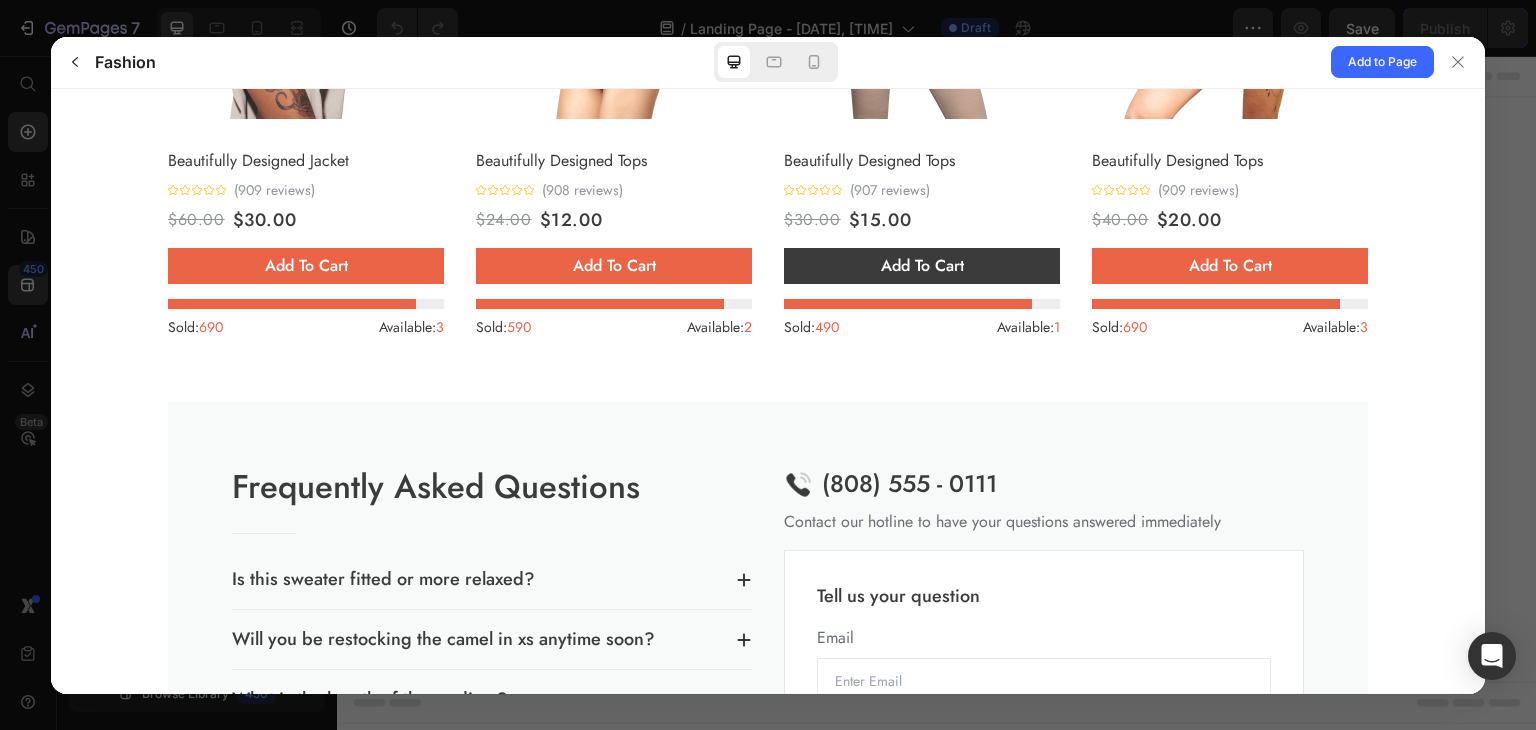 scroll, scrollTop: 2900, scrollLeft: 0, axis: vertical 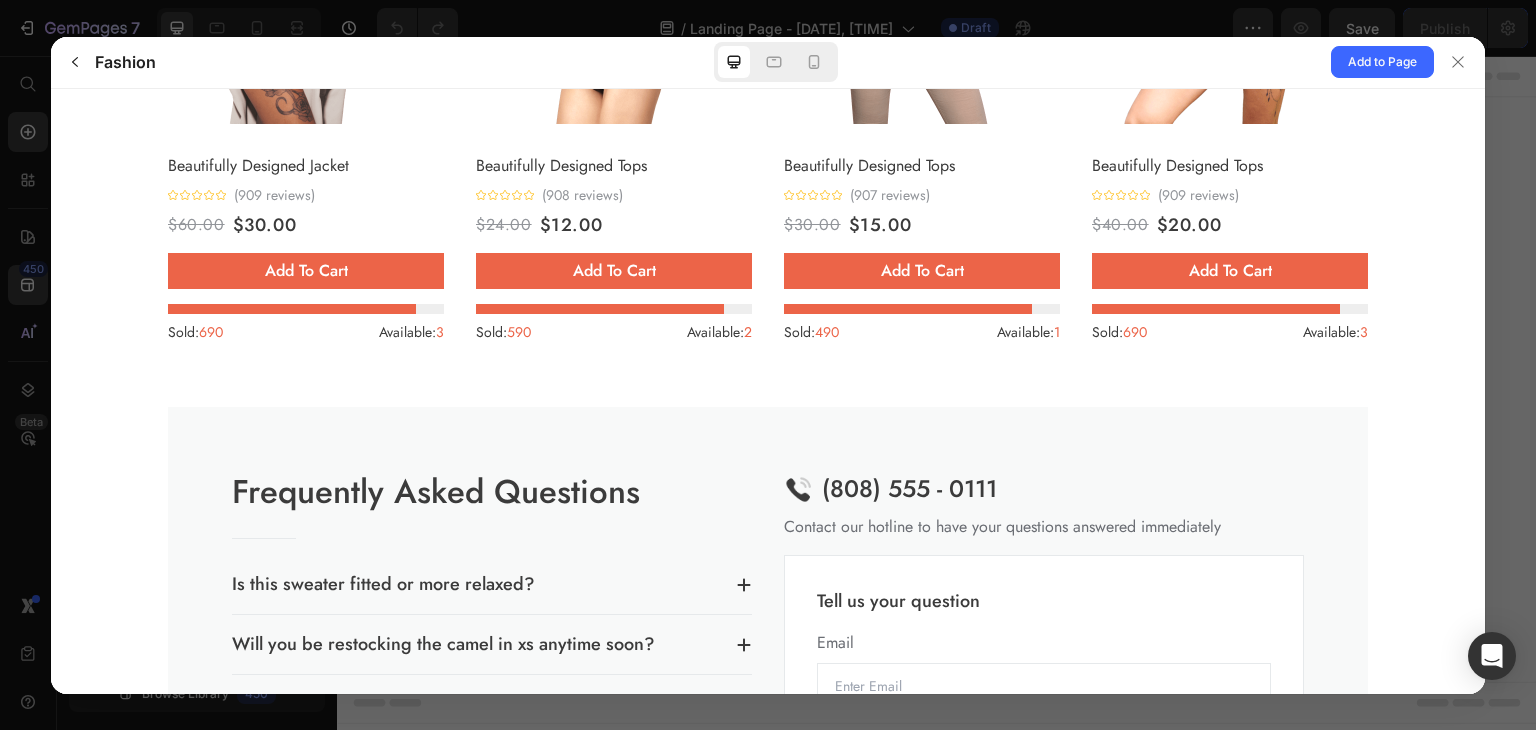 click on "Frequently Asked Questions" at bounding box center (492, 491) 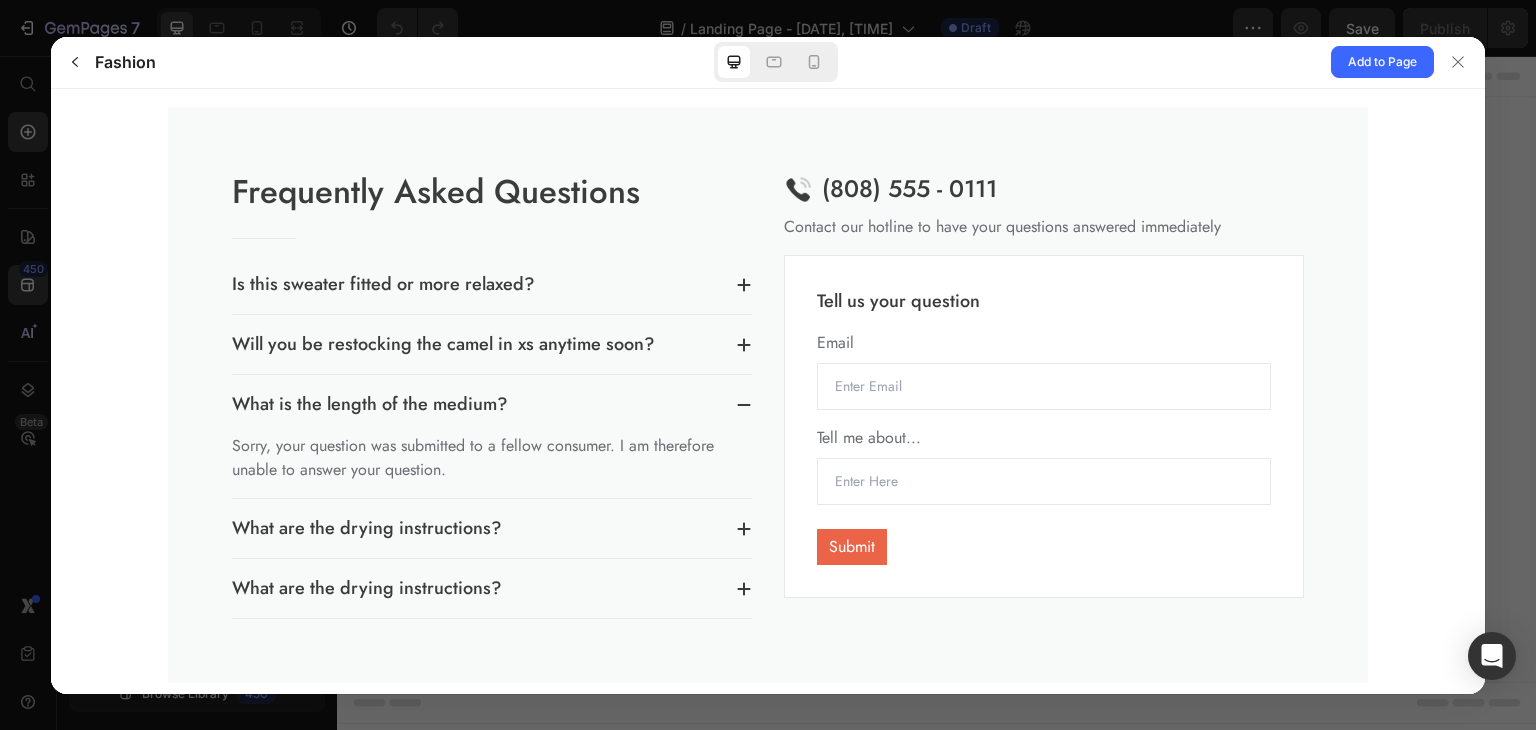 click at bounding box center [1044, 480] 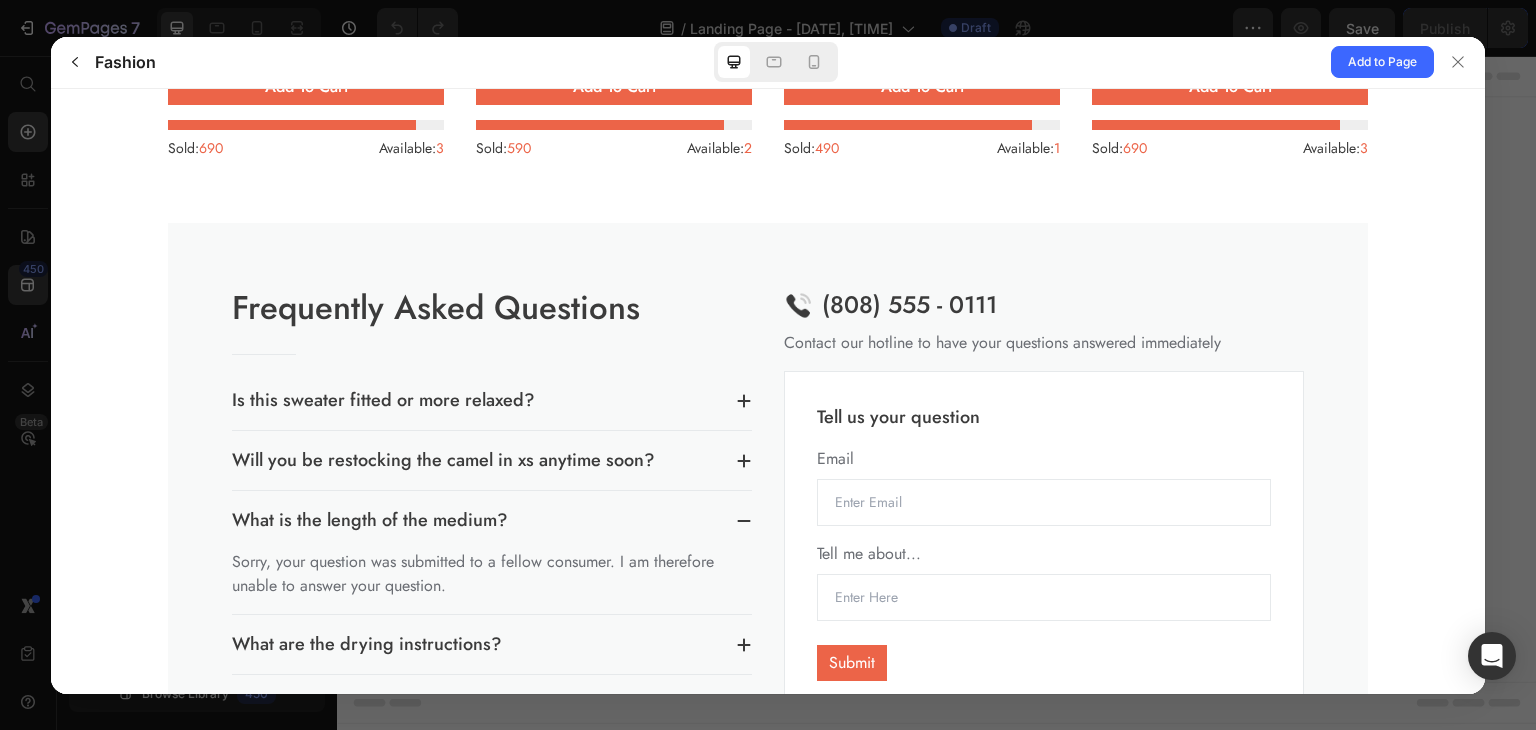 scroll, scrollTop: 3000, scrollLeft: 0, axis: vertical 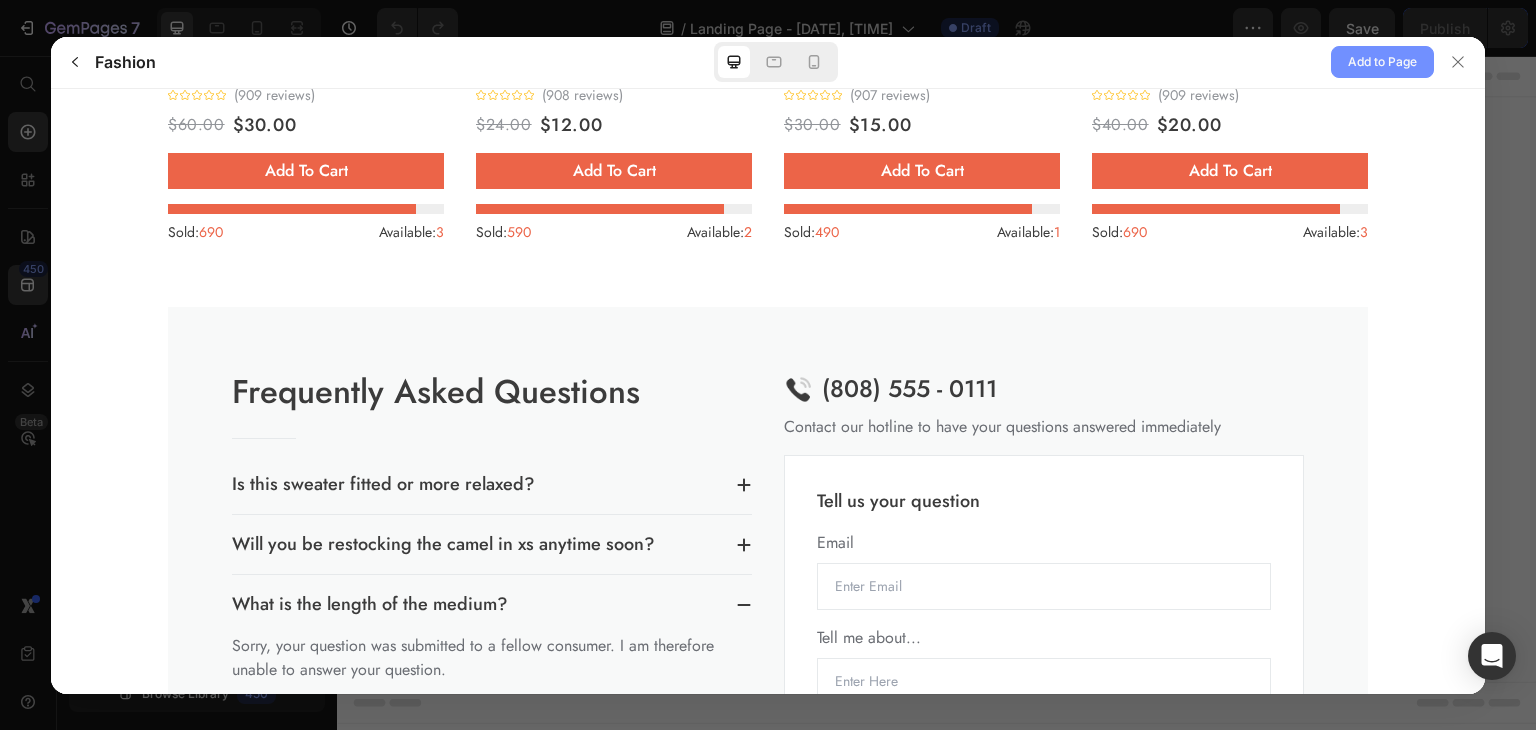 click on "Add to Page" at bounding box center [1382, 62] 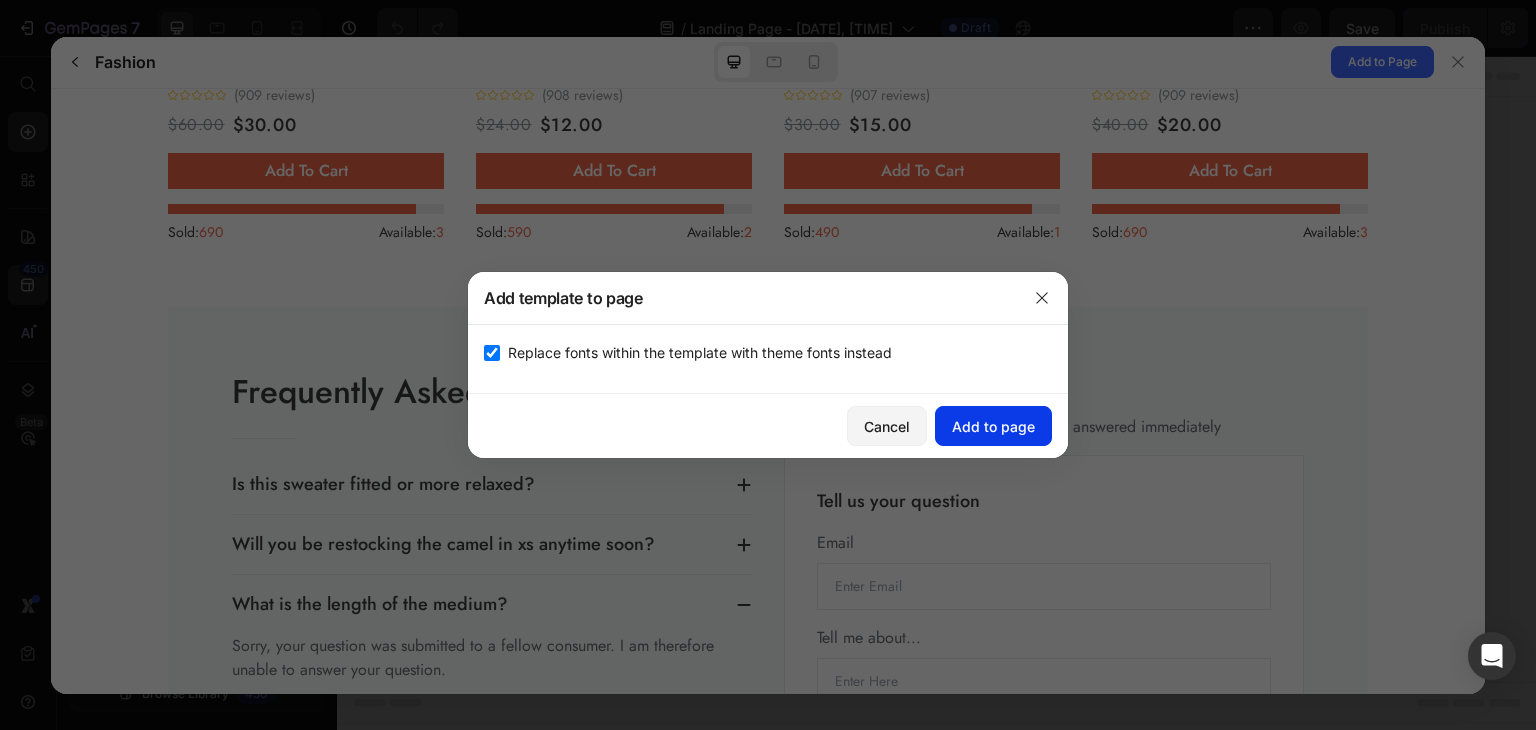 click on "Add to page" 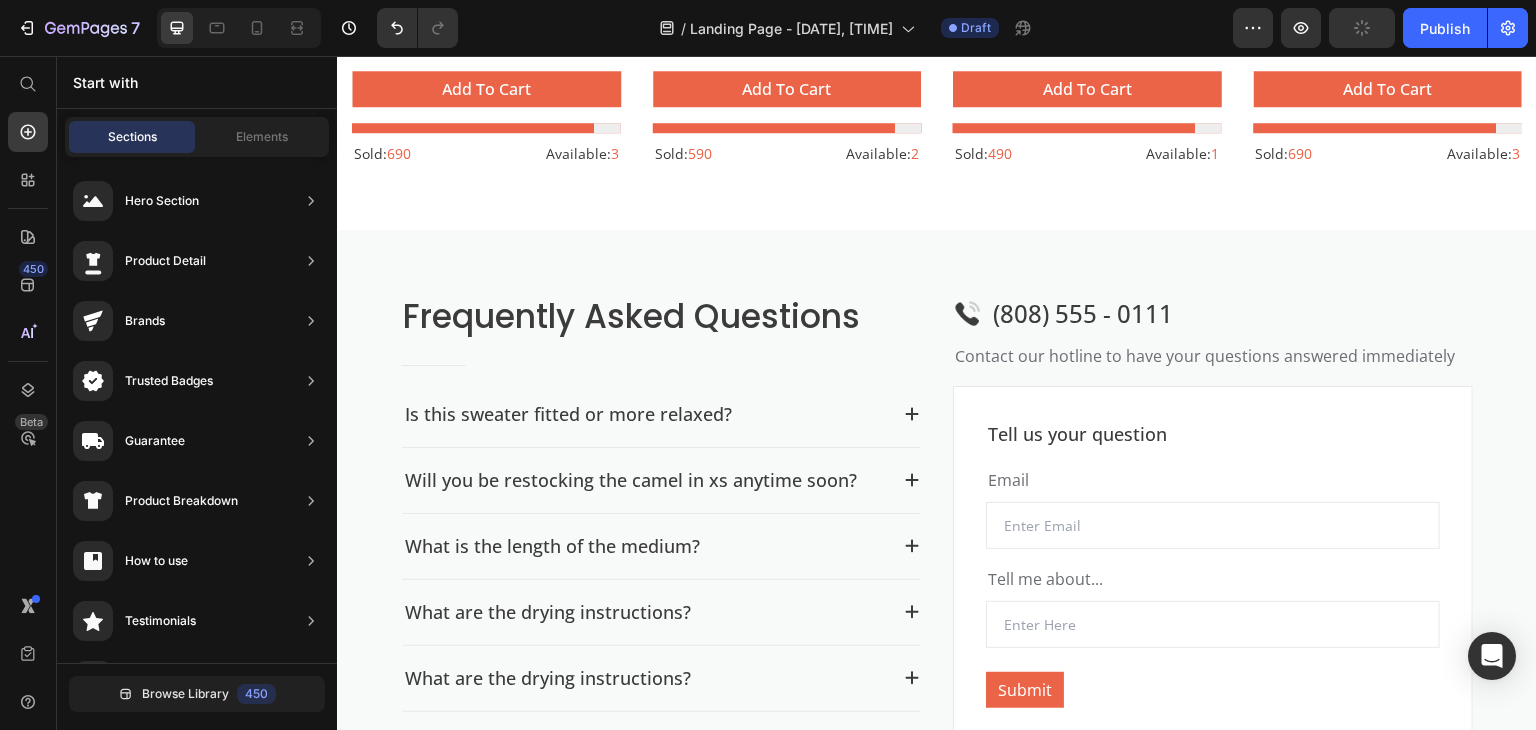 scroll, scrollTop: 2376, scrollLeft: 0, axis: vertical 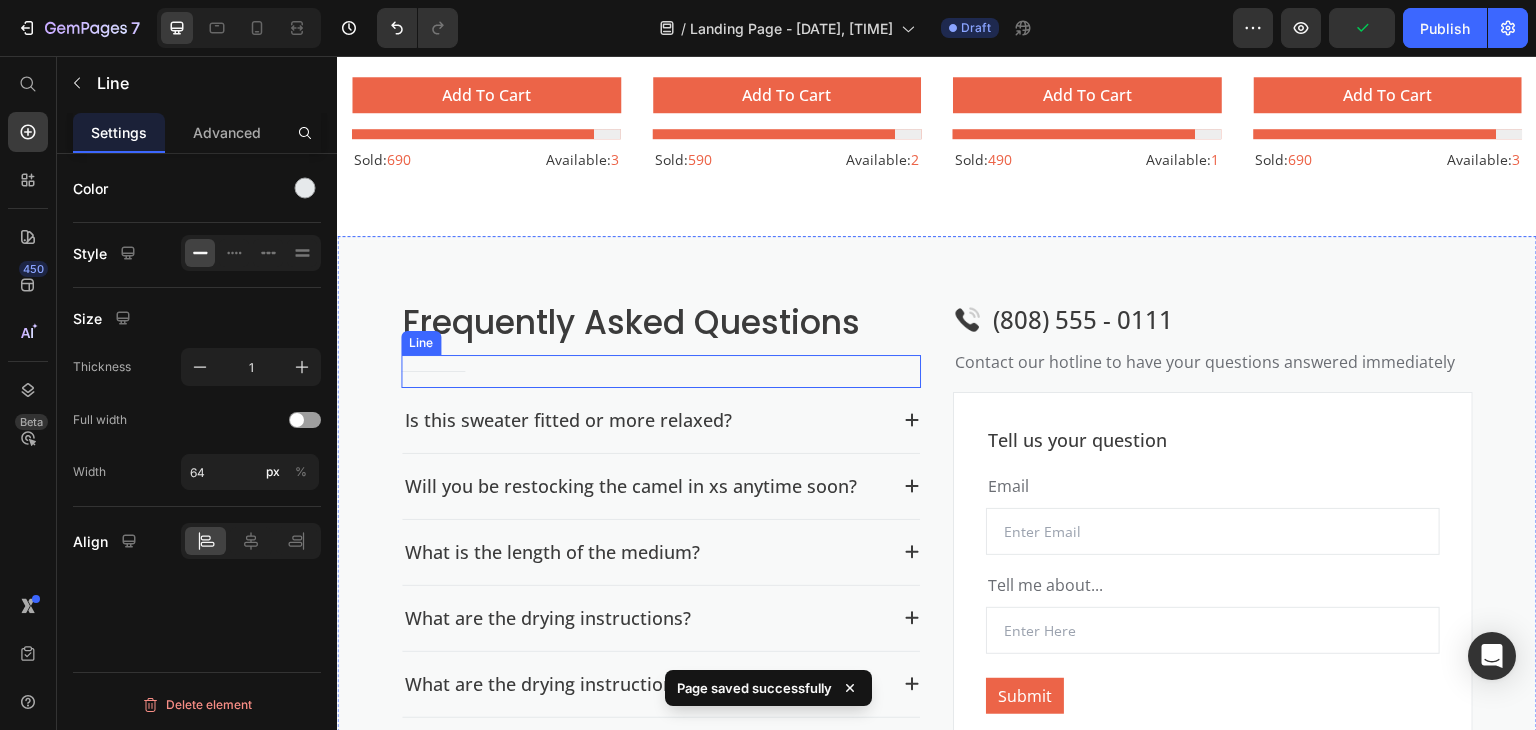 click on "Title Line" at bounding box center [661, 371] 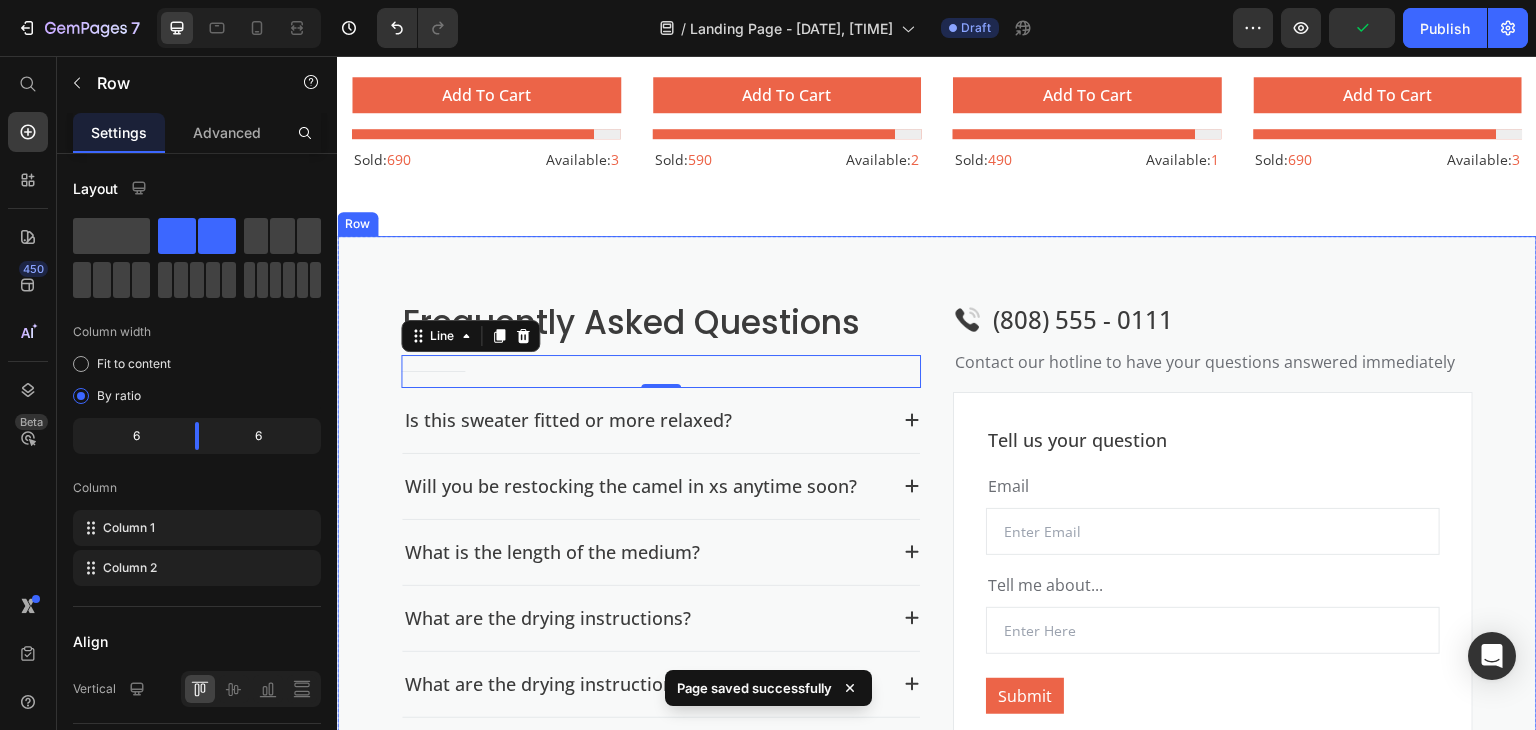 click on "Frequently Asked Questions  Heading                Title Line   0 Is this sweater fitted or more relaxed? Will you be restocking the camel in xs anytime soon? What is the length of the medium?  What are the drying instructions? What are the drying instructions? Accordion Image (808) 555 - 0111 Text block Row Contact our hotline to have your questions answered immediately  Text block Tell us your question Text block Email Text block Email Field Tell me about... Text block Text Field Submit Submit Button Contact Form Row Row Row" at bounding box center (937, 531) 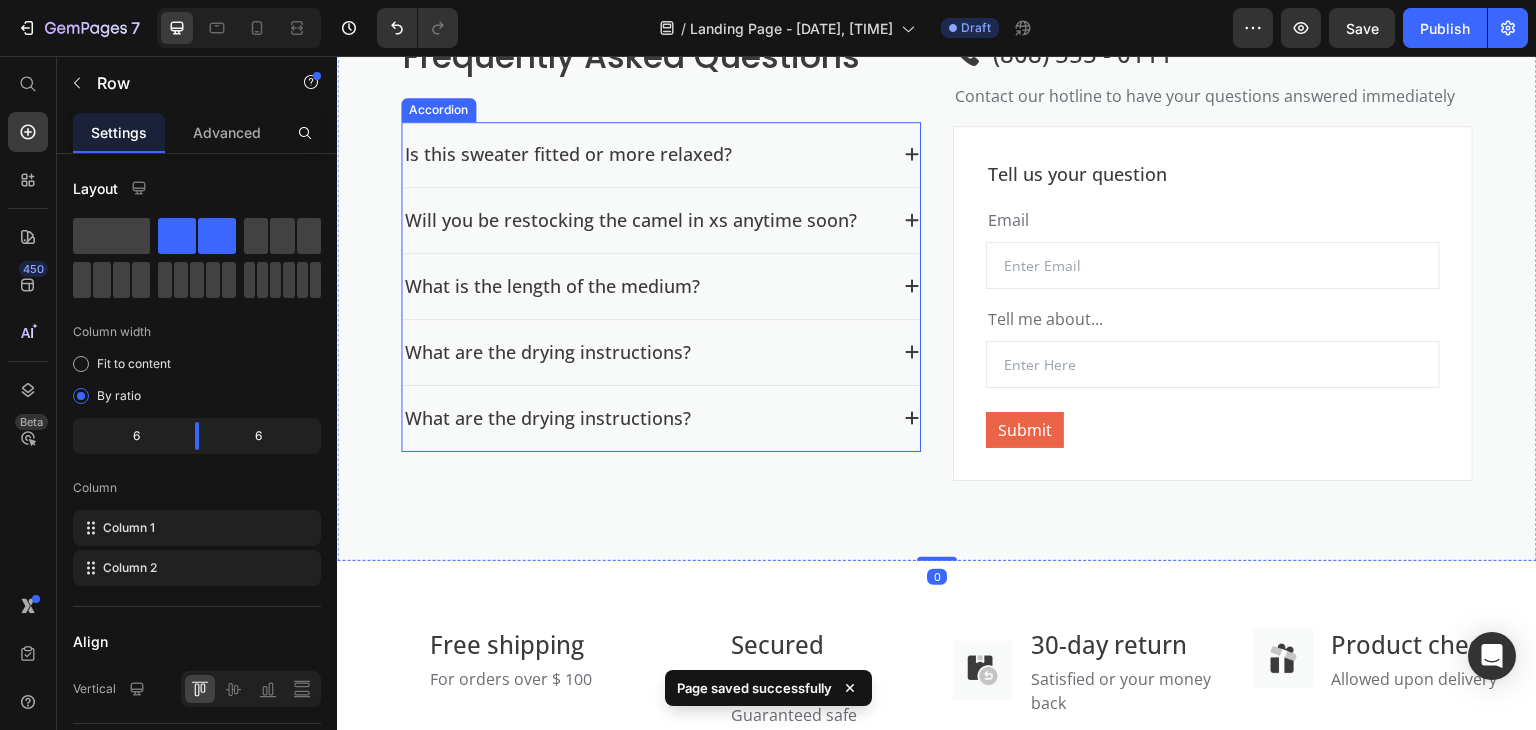 scroll, scrollTop: 2676, scrollLeft: 0, axis: vertical 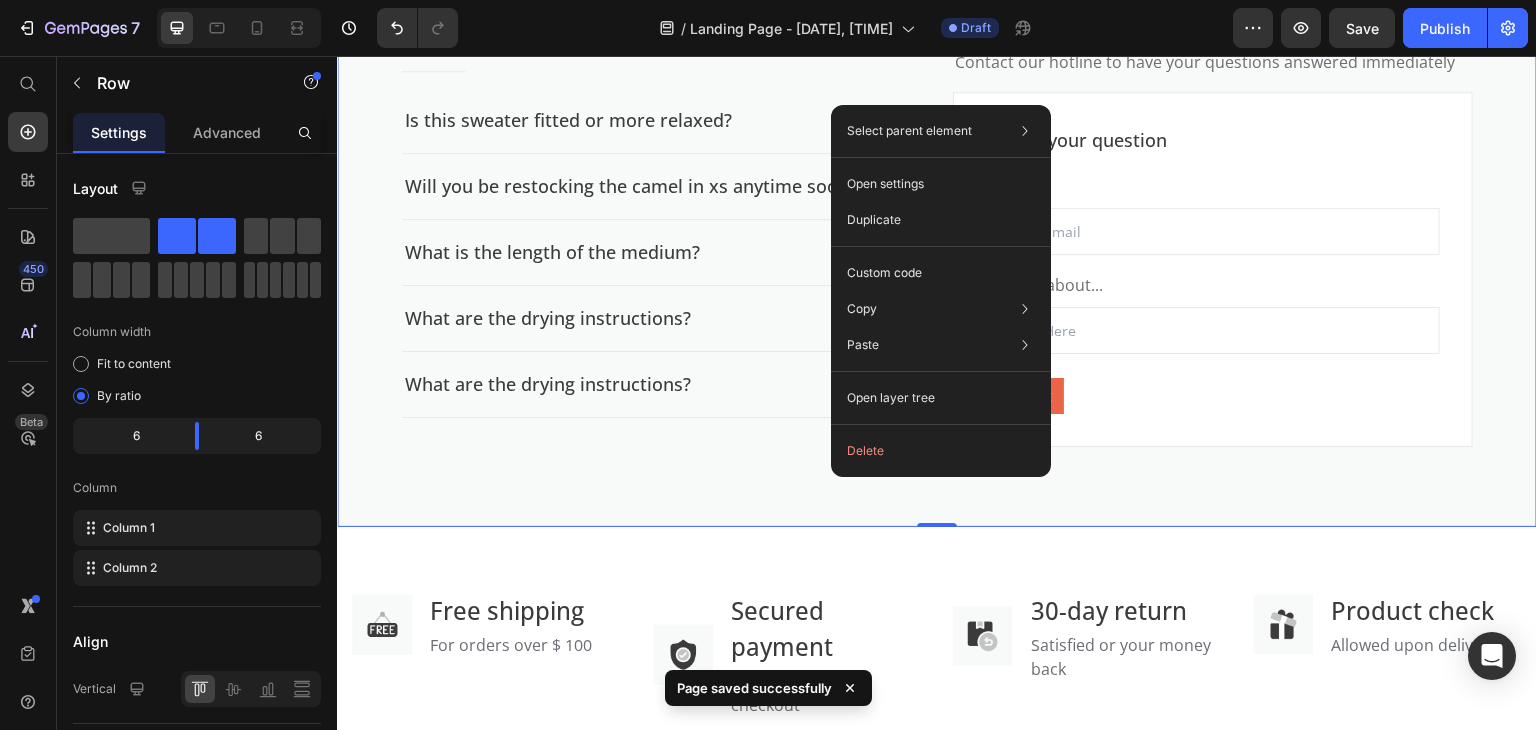 click on "Frequently Asked Questions Heading Title Line Is this sweater fitted or more relaxed? Will you be restocking the camel in xs anytime soon? What is the length of the medium? What are the drying instructions? What are the drying instructions? Accordion" at bounding box center [661, 239] 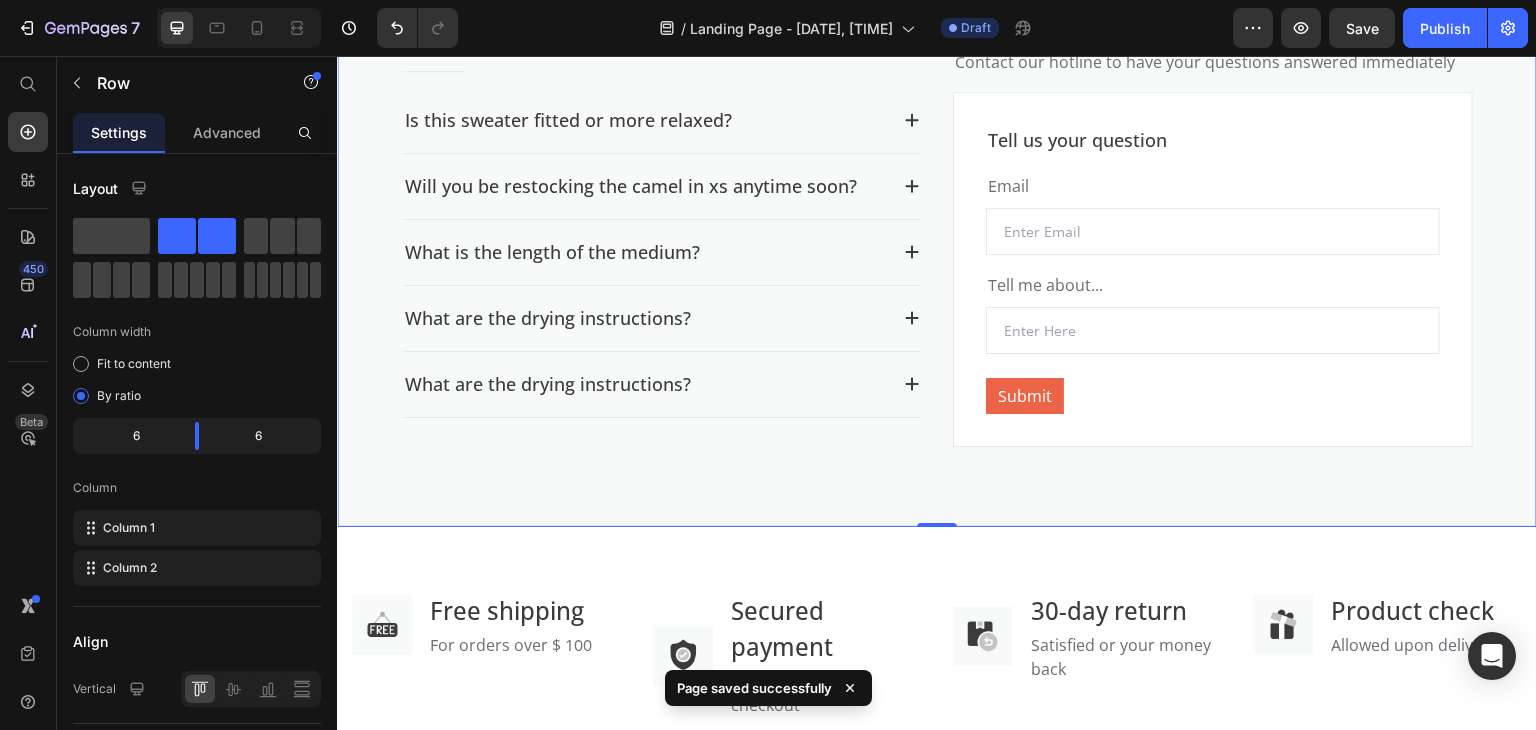 scroll, scrollTop: 2376, scrollLeft: 0, axis: vertical 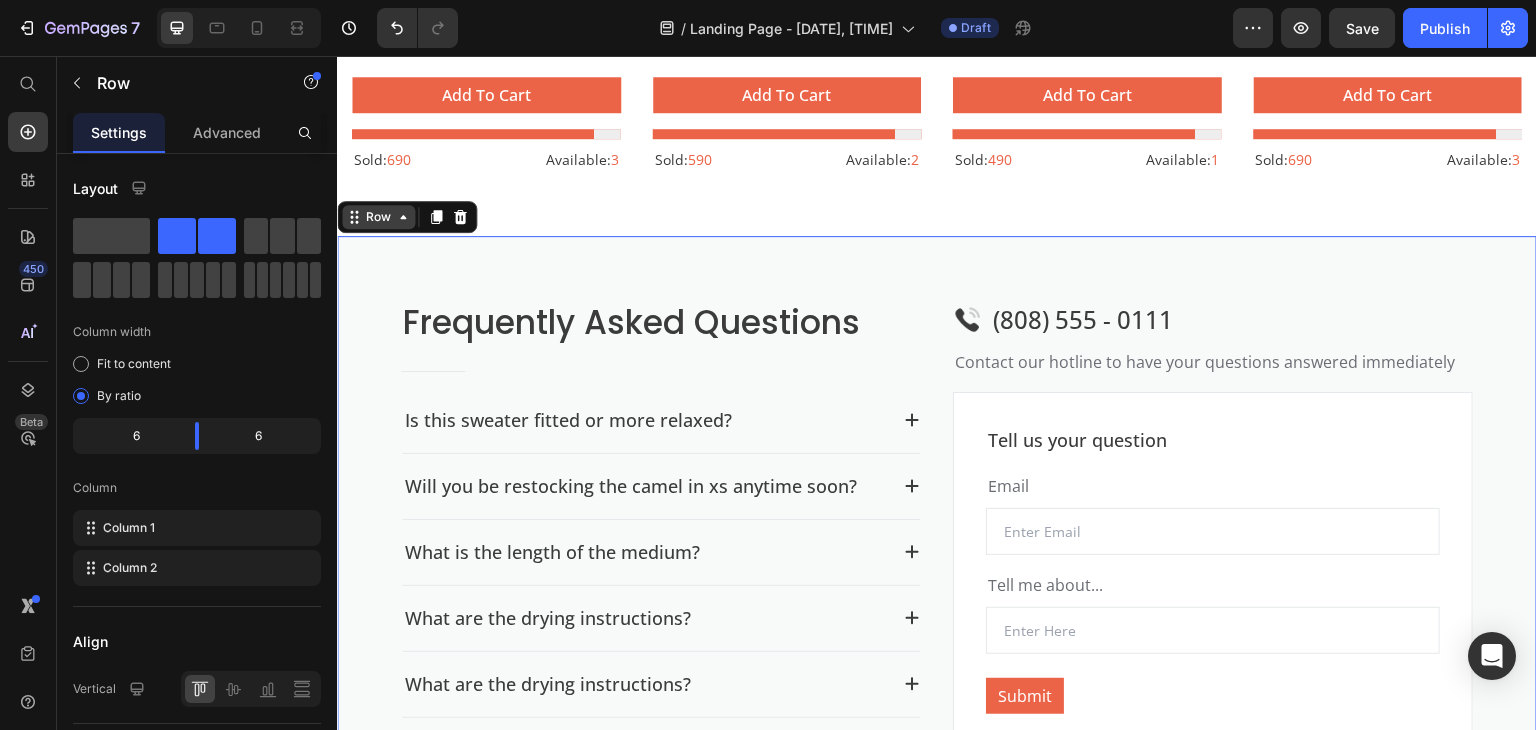 click on "Row" at bounding box center (378, 217) 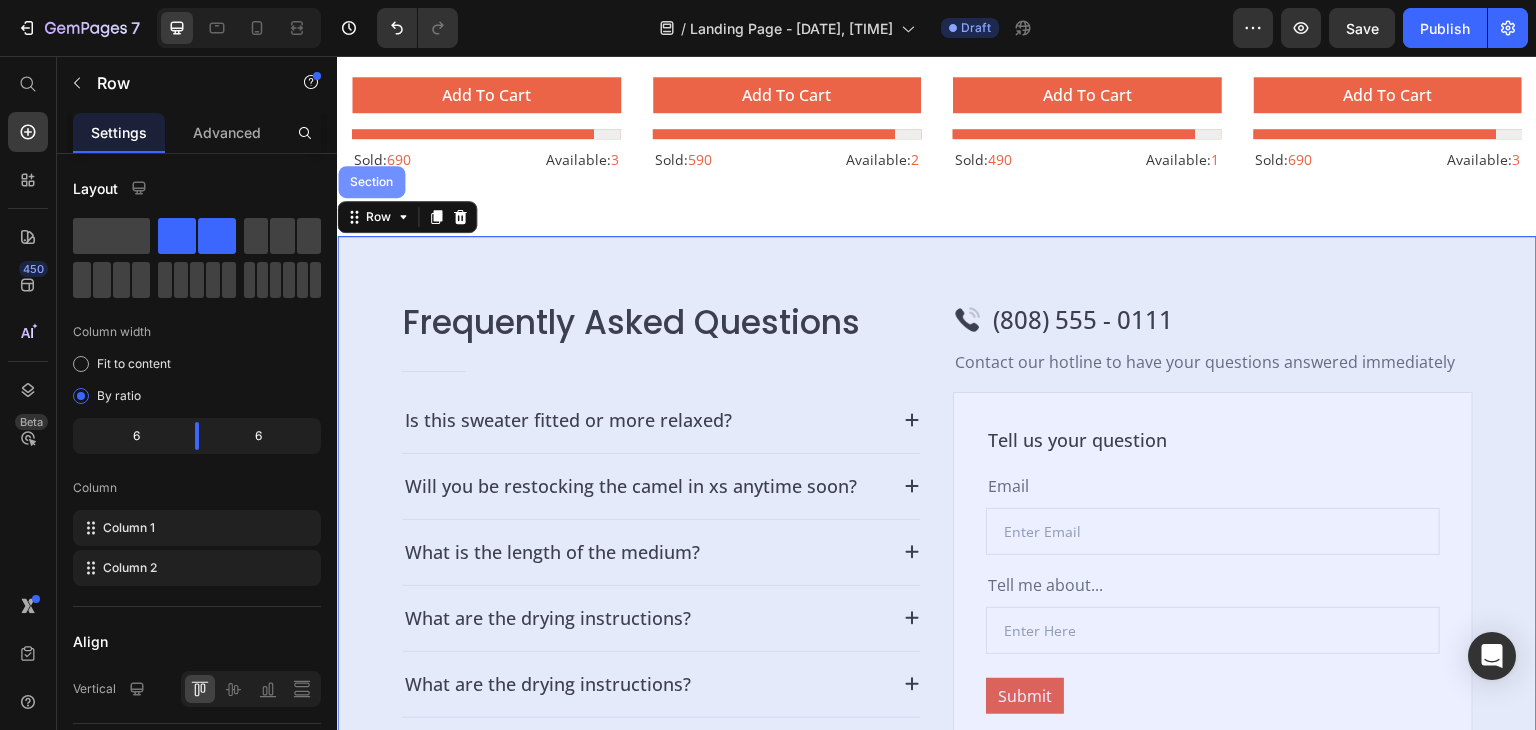 click on "Section" at bounding box center (371, 182) 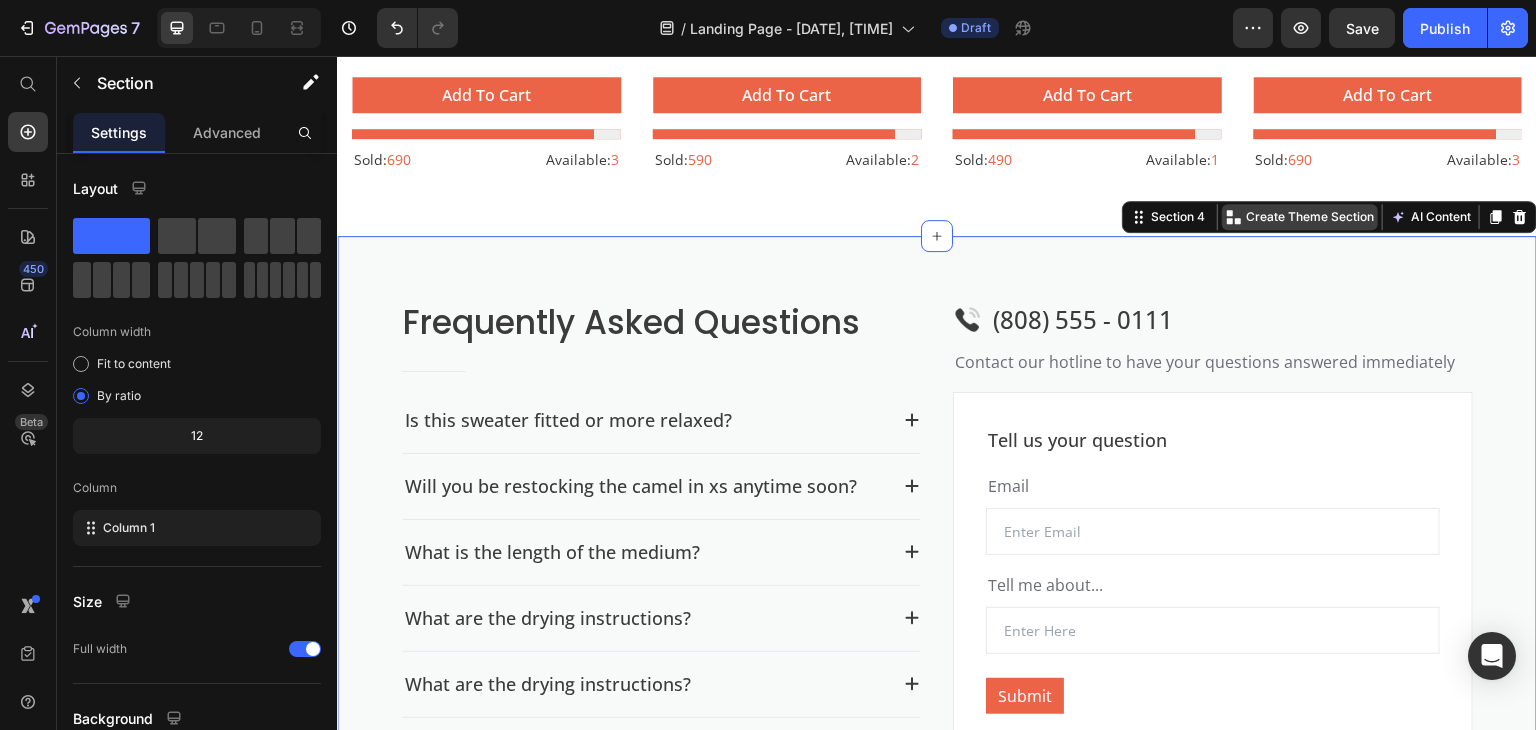 click on "Create Theme Section" at bounding box center [1310, 217] 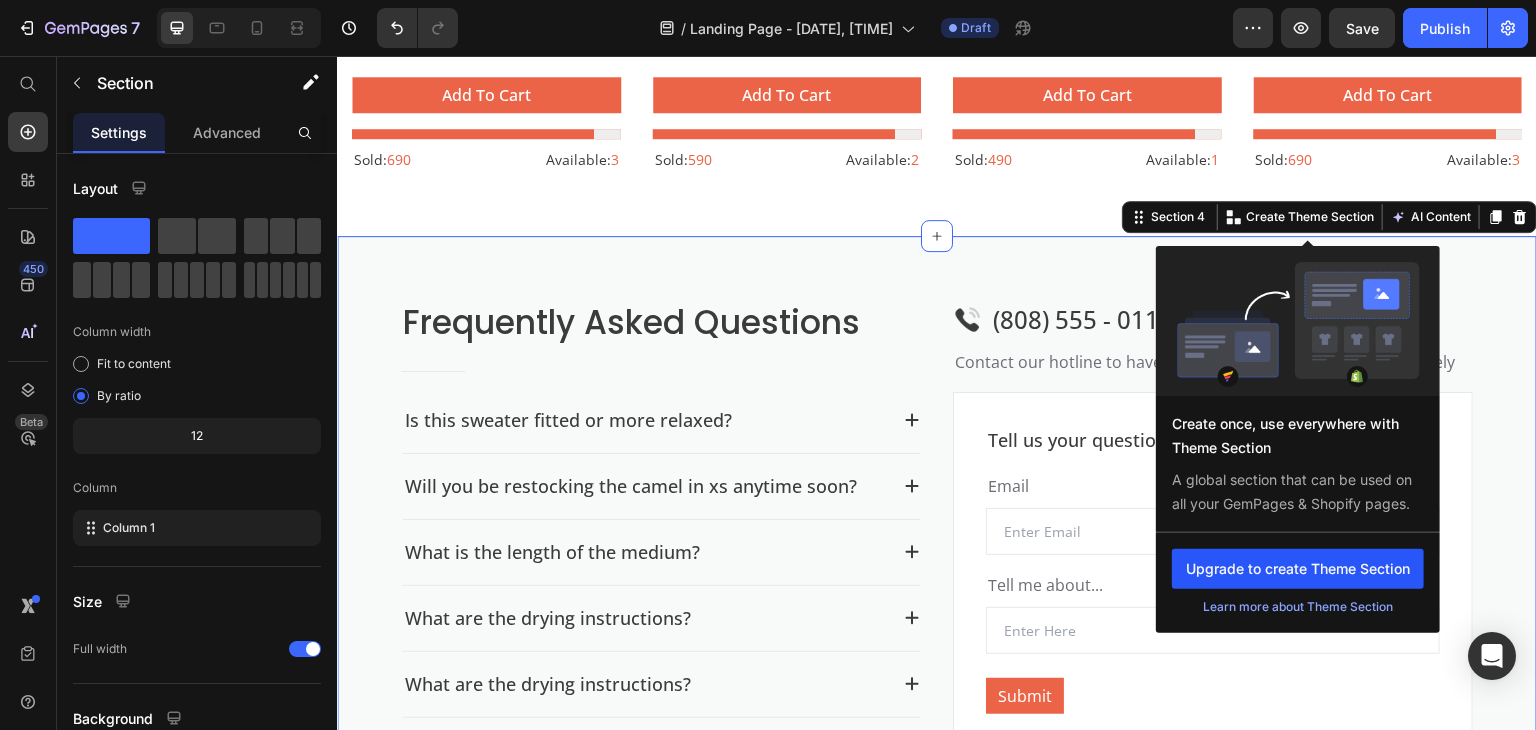 click on "Upgrade to create Theme Section" at bounding box center [1298, 569] 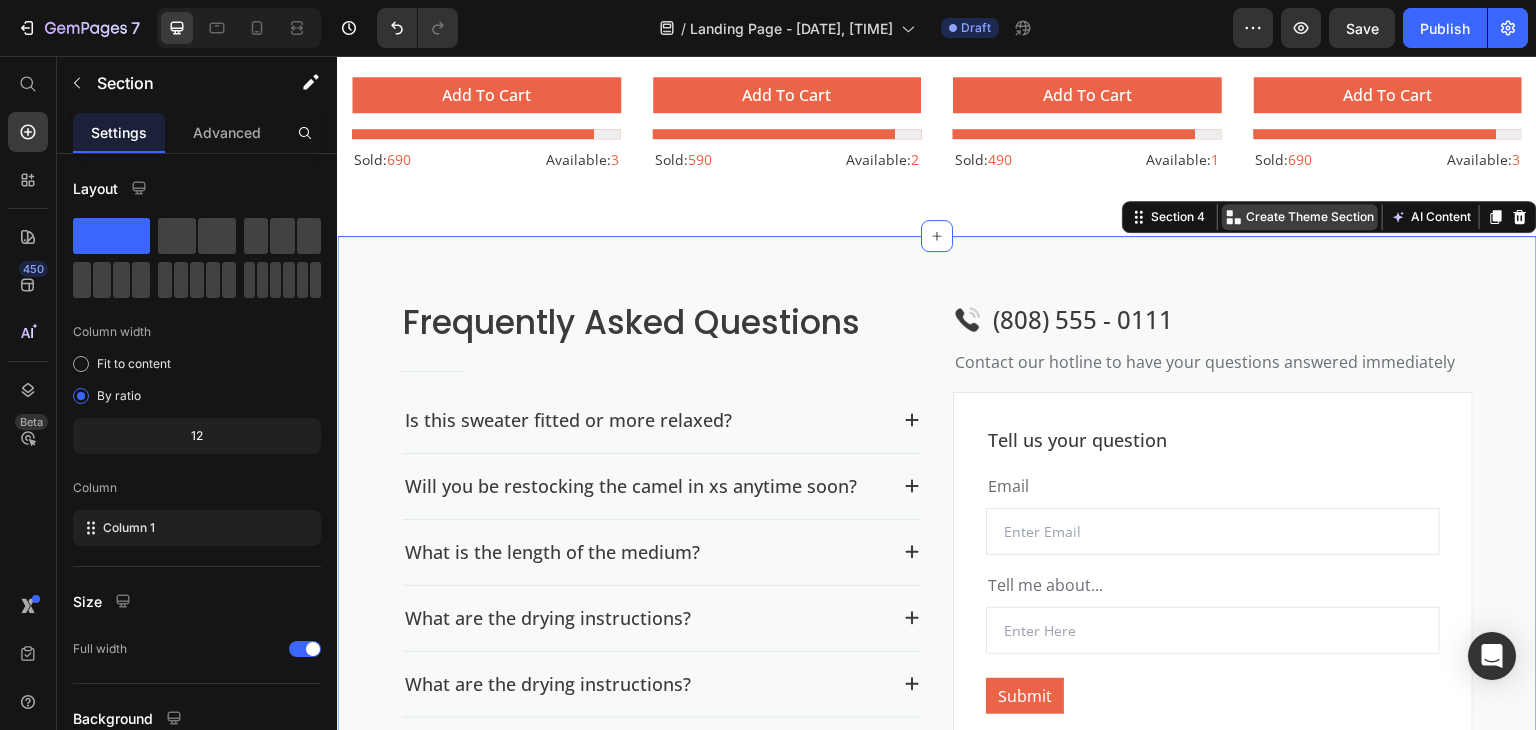 click on "Create Theme Section" at bounding box center [1310, 217] 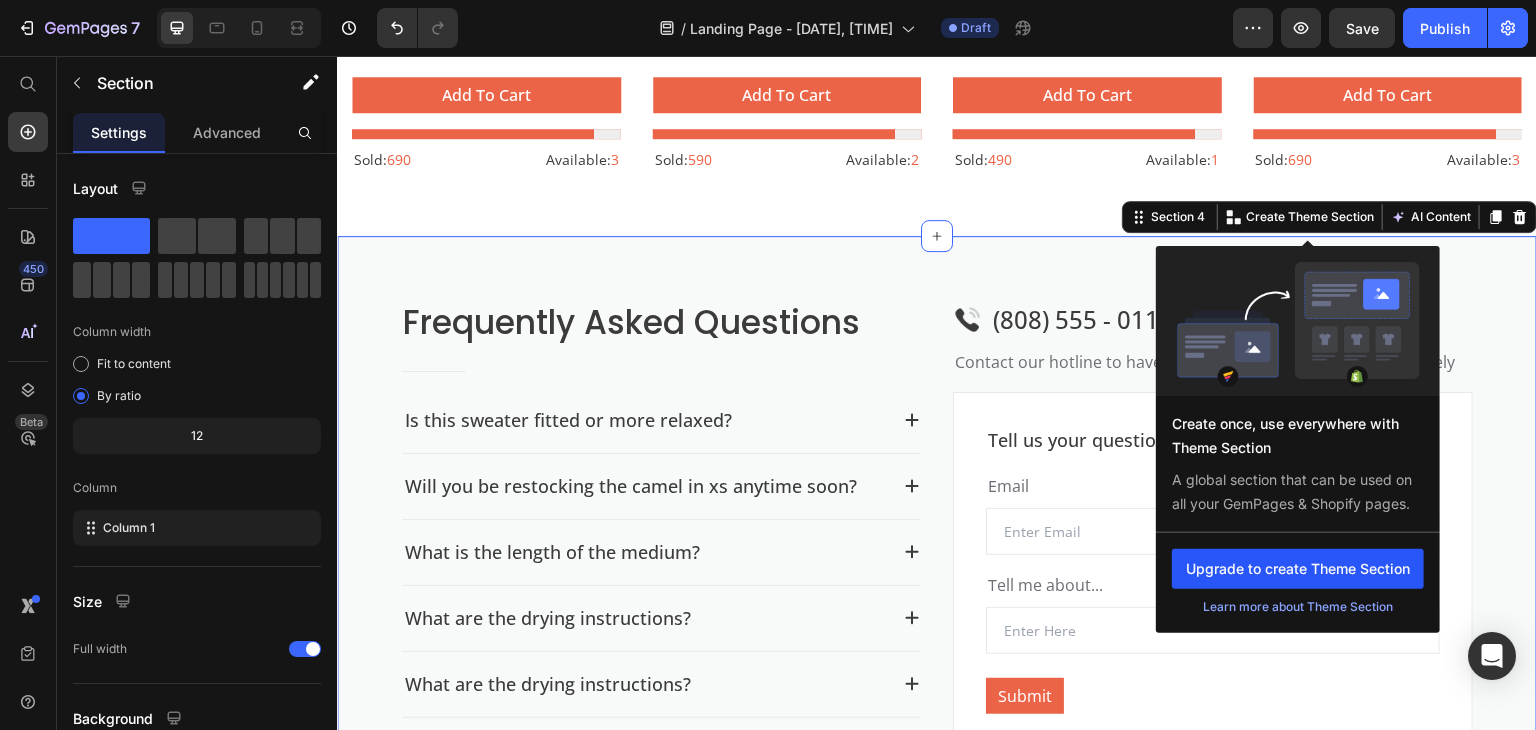 click on "Upgrade to create Theme Section" at bounding box center (1298, 569) 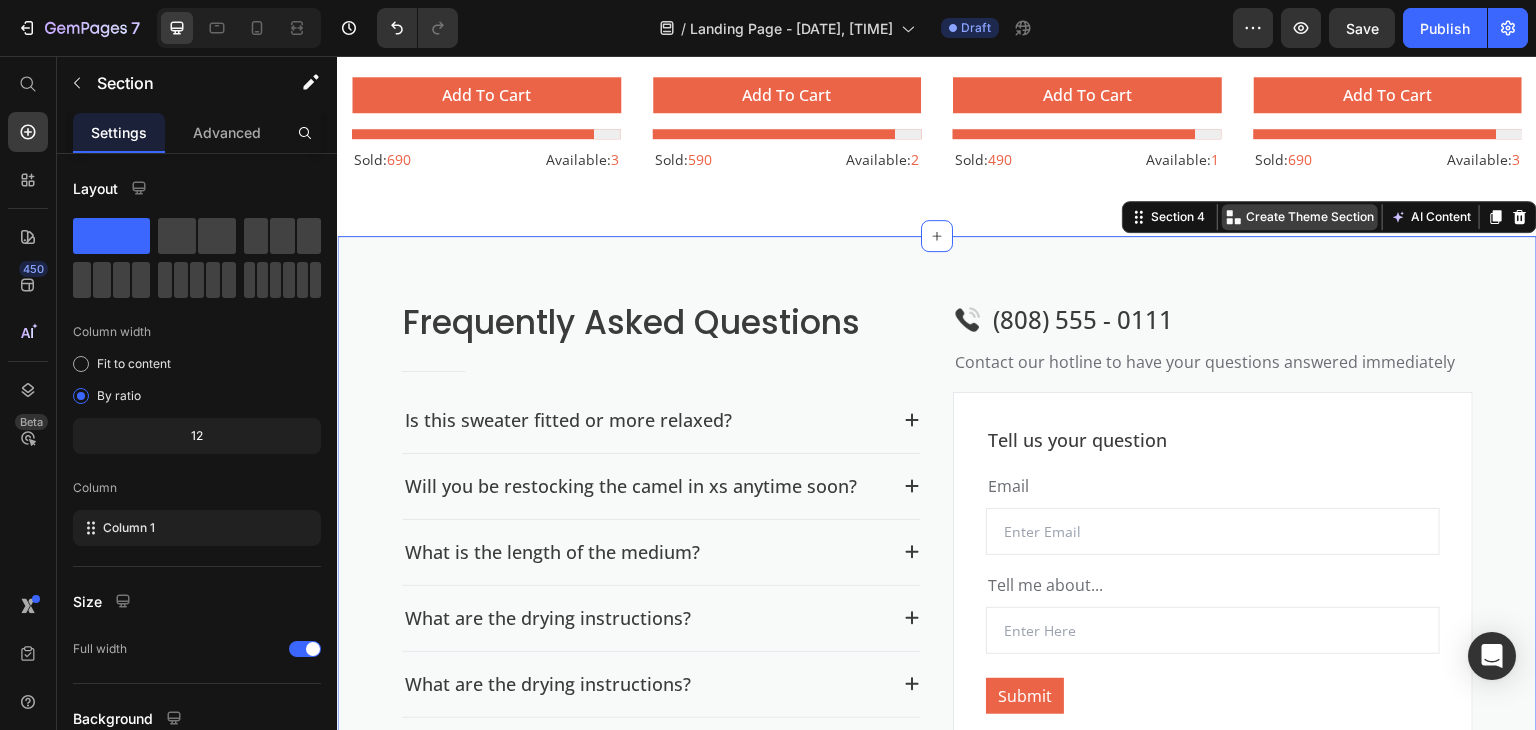click on "Create Theme Section" at bounding box center (1300, 217) 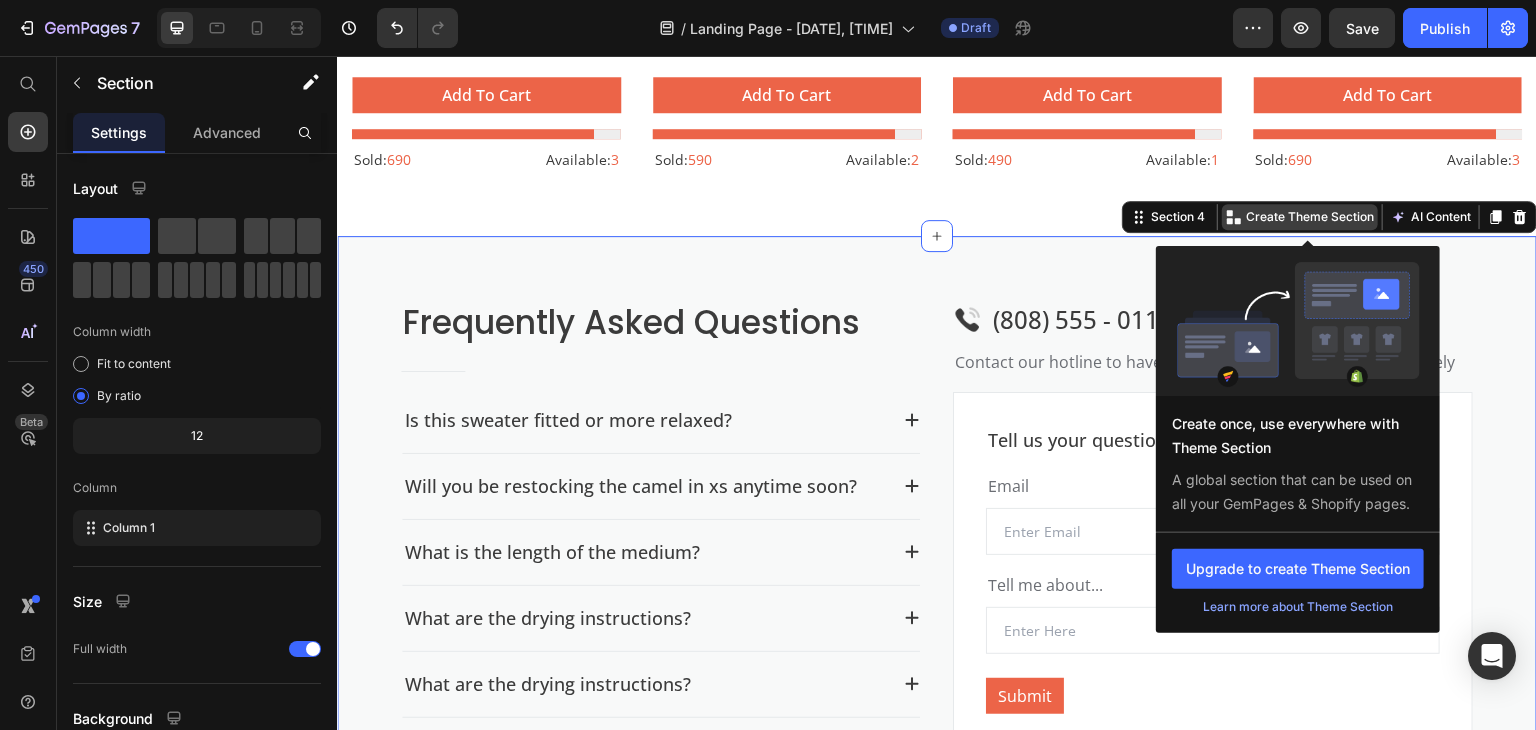 click on "Create Theme Section" at bounding box center [1310, 217] 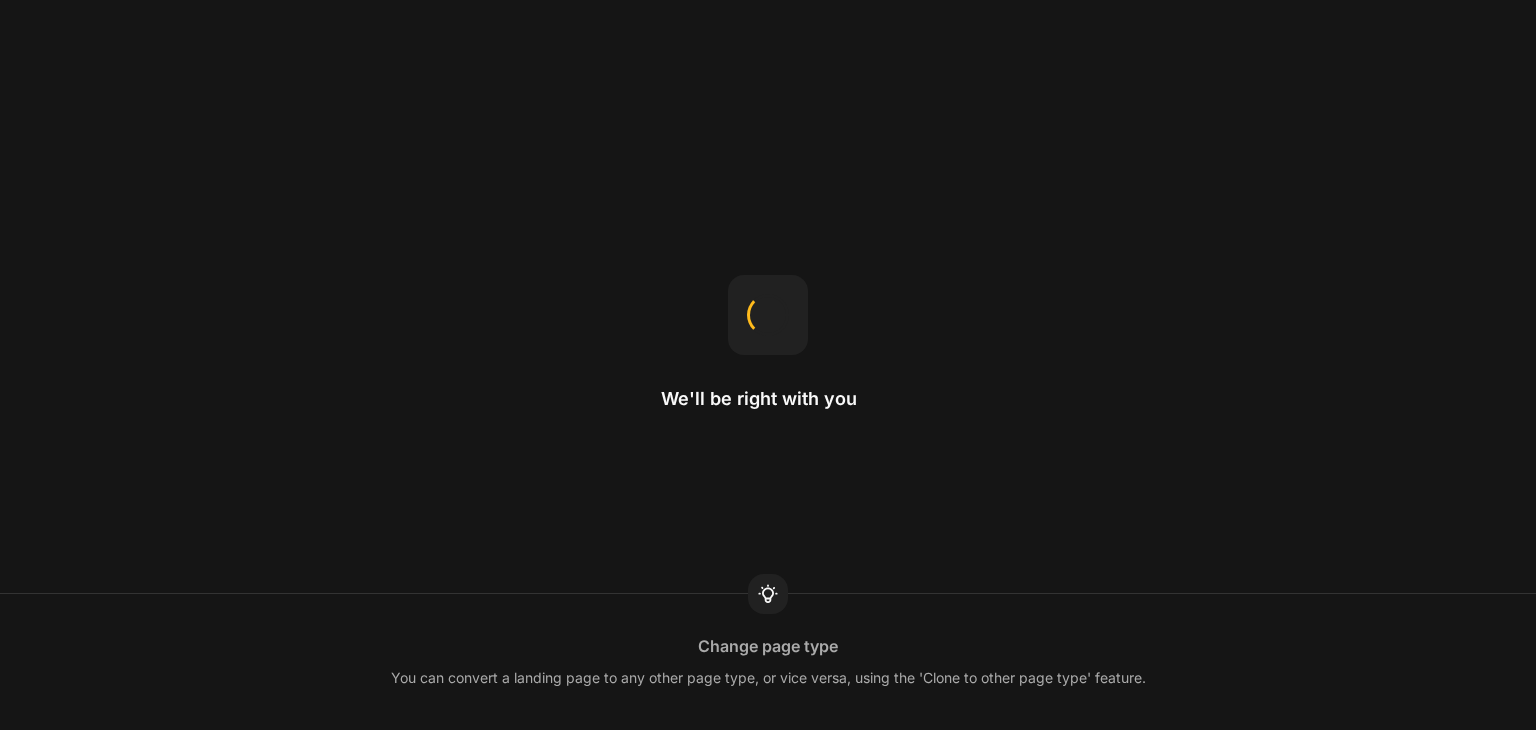 scroll, scrollTop: 0, scrollLeft: 0, axis: both 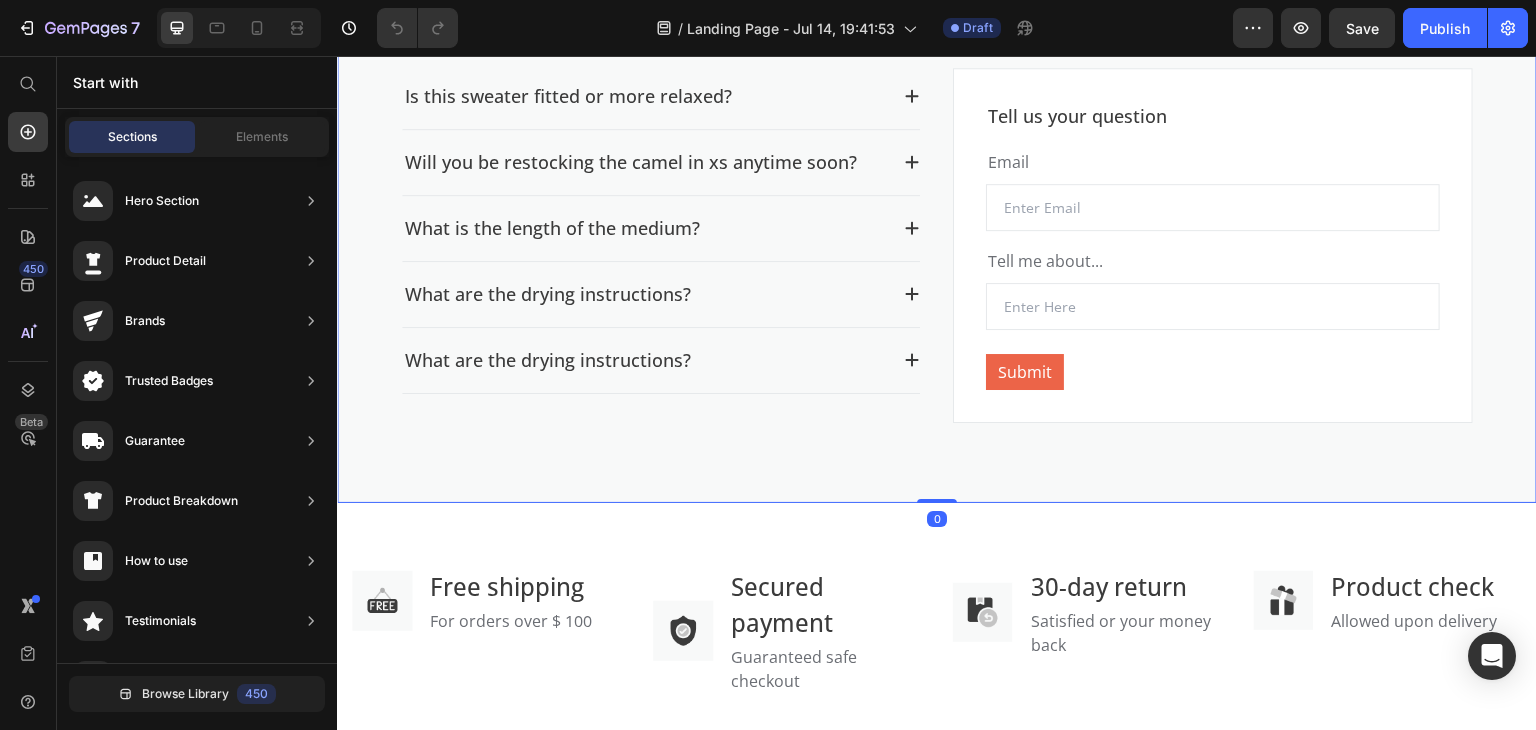 click on "Frequently Asked Questions Heading Title Line Is this sweater fitted or more relaxed? Will you be restocking the camel in xs anytime soon? What is the length of the medium? What are the drying instructions? What are the drying instructions? Accordion" at bounding box center [661, 215] 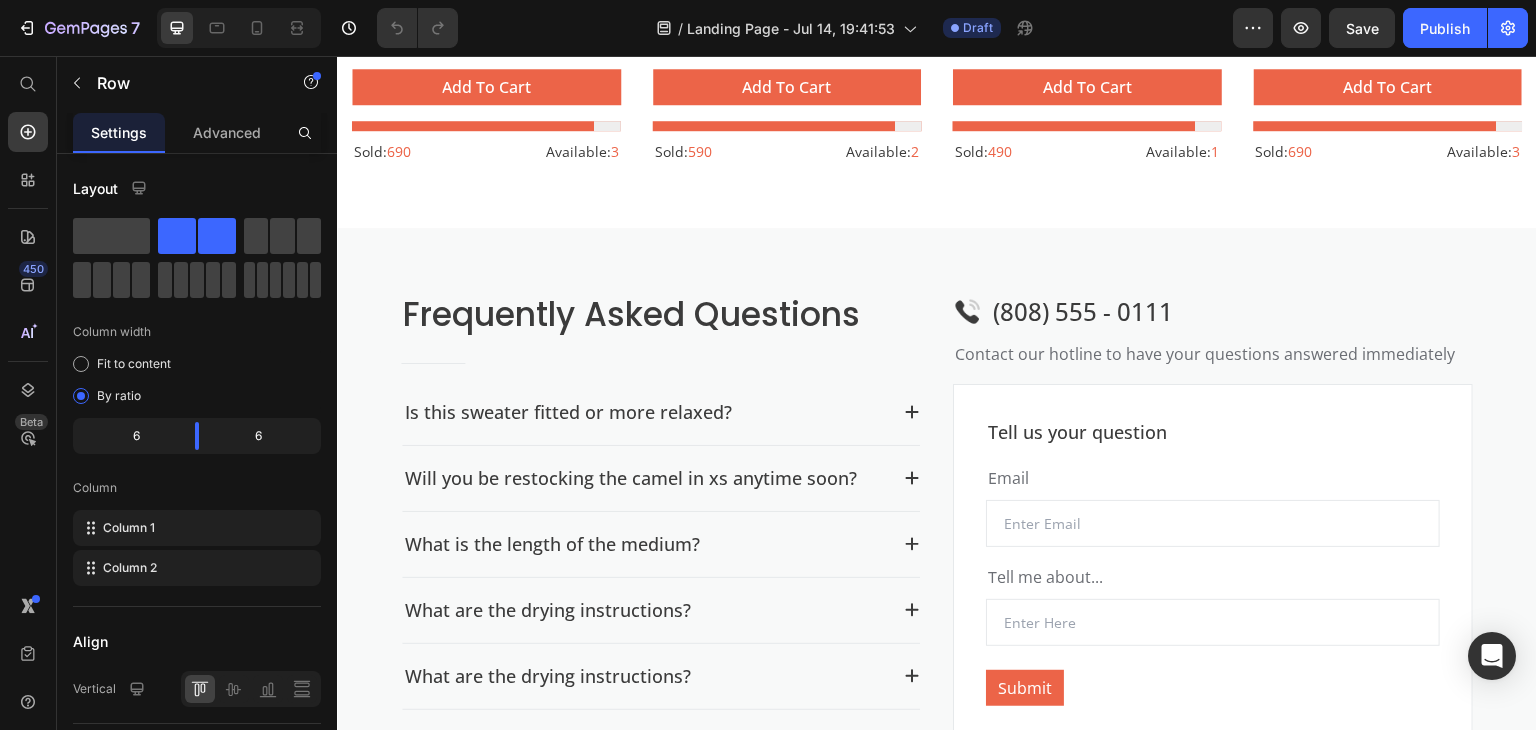 scroll, scrollTop: 2500, scrollLeft: 0, axis: vertical 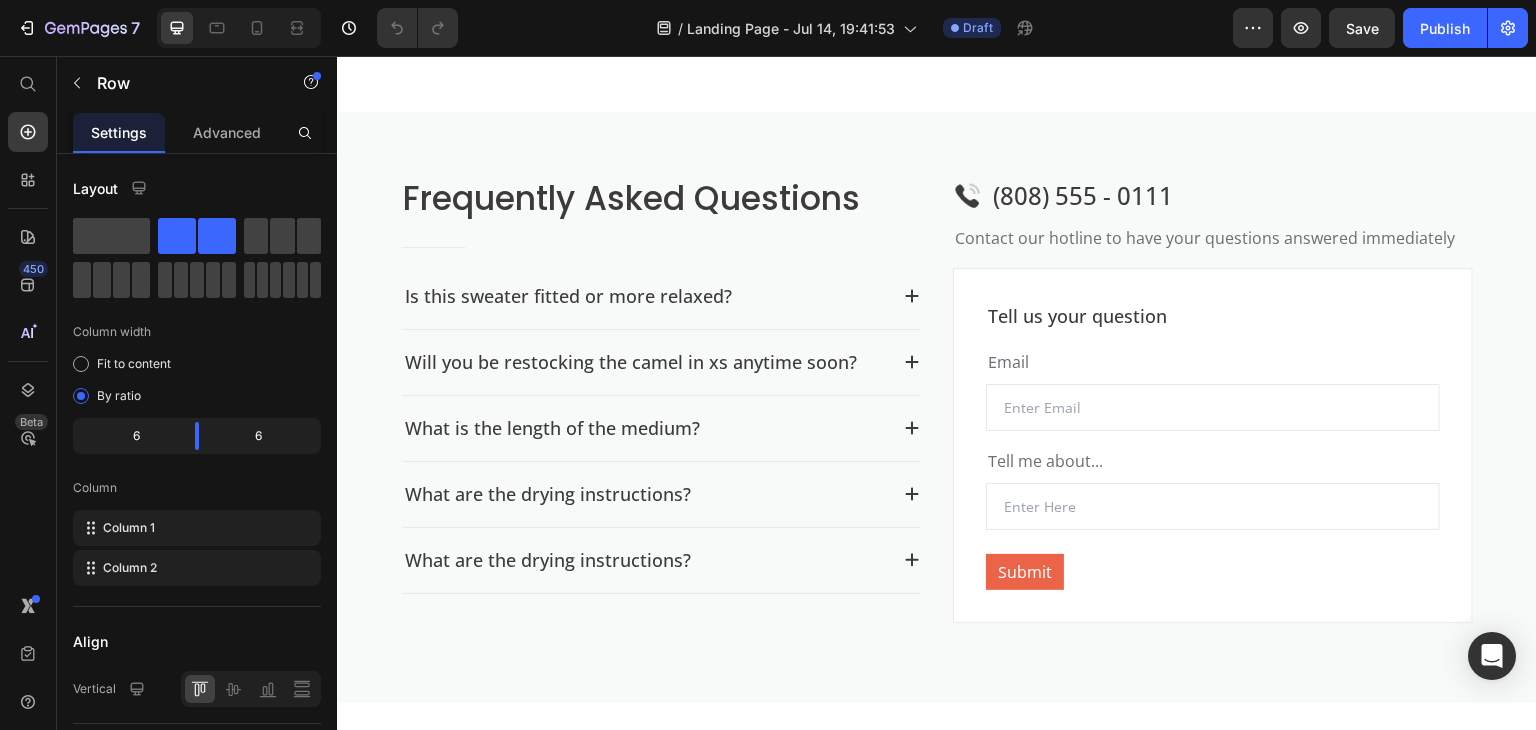 click on "Frequently Asked Questions Heading Title Line Is this sweater fitted or more relaxed? Will you be restocking the camel in xs anytime soon? What is the length of the medium? What are the drying instructions? What are the drying instructions? Accordion" at bounding box center (661, 415) 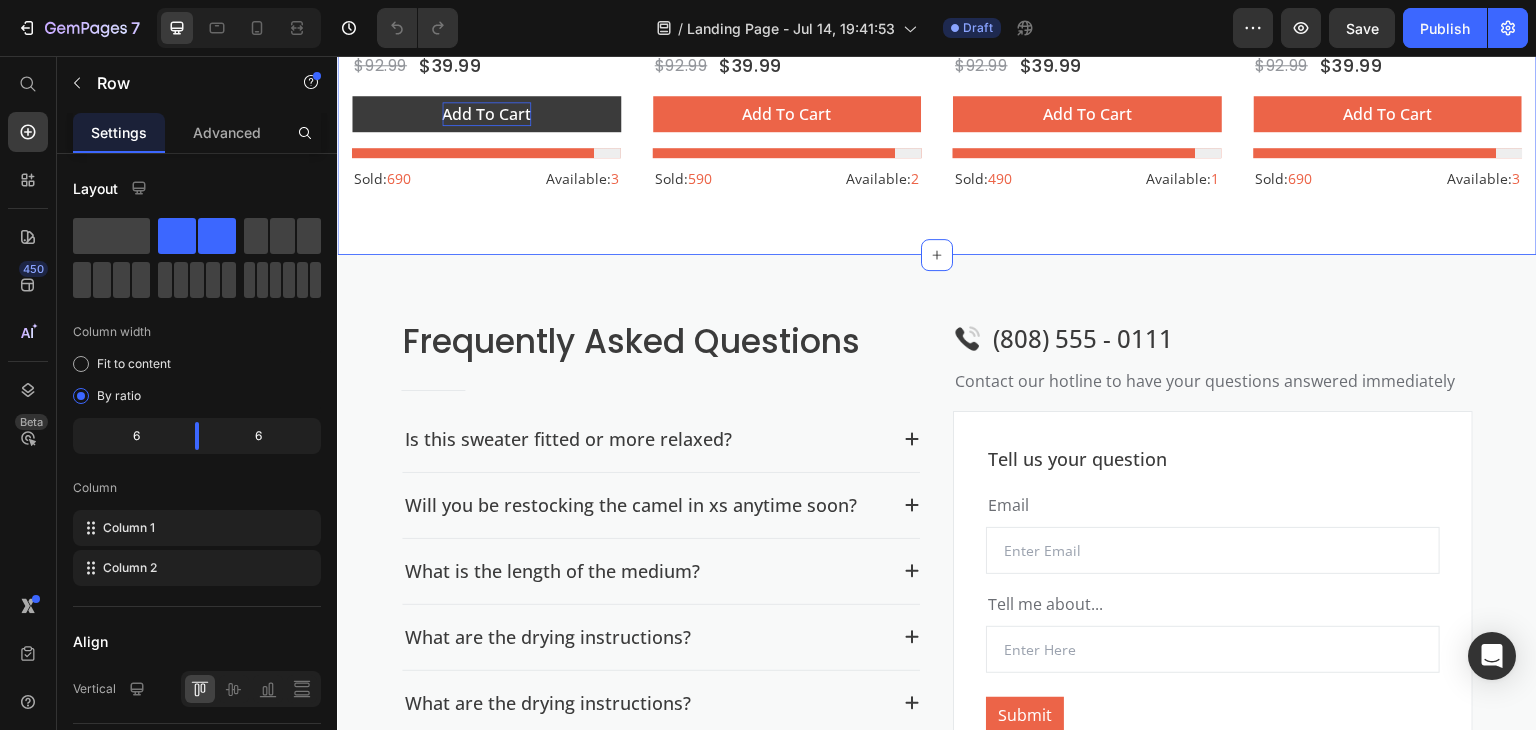 scroll, scrollTop: 2200, scrollLeft: 0, axis: vertical 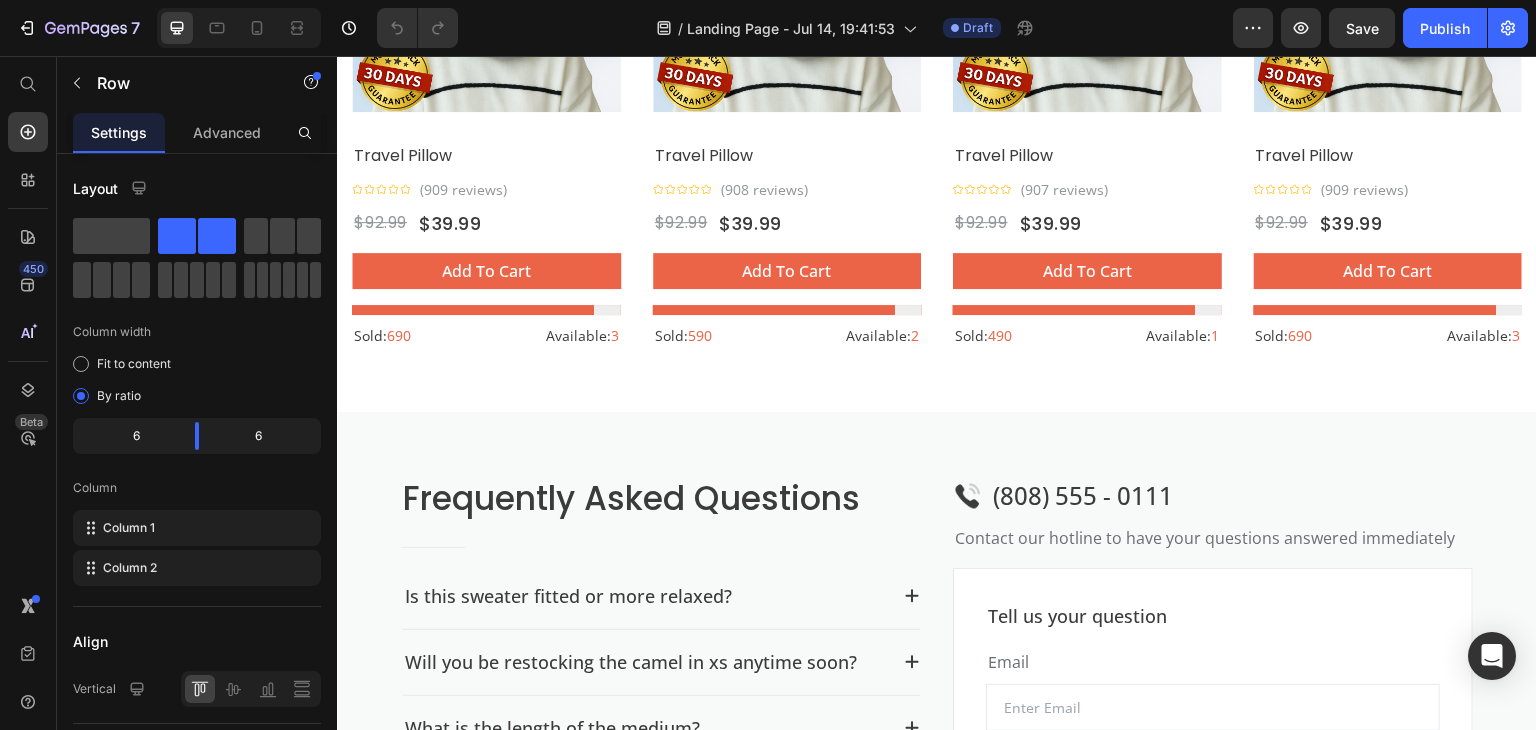 click on "Frequently Asked Questions  Heading                Title Line Is this sweater fitted or more relaxed? Will you be restocking the camel in xs anytime soon? What is the length of the medium?  What are the drying instructions? What are the drying instructions? Accordion Image (808) 555 - 0111 Text block Row Contact our hotline to have your questions answered immediately  Text block Tell us your question Text block Email Text block Email Field Tell me about... Text block Text Field Submit Submit Button Contact Form Row Row Row" at bounding box center (937, 707) 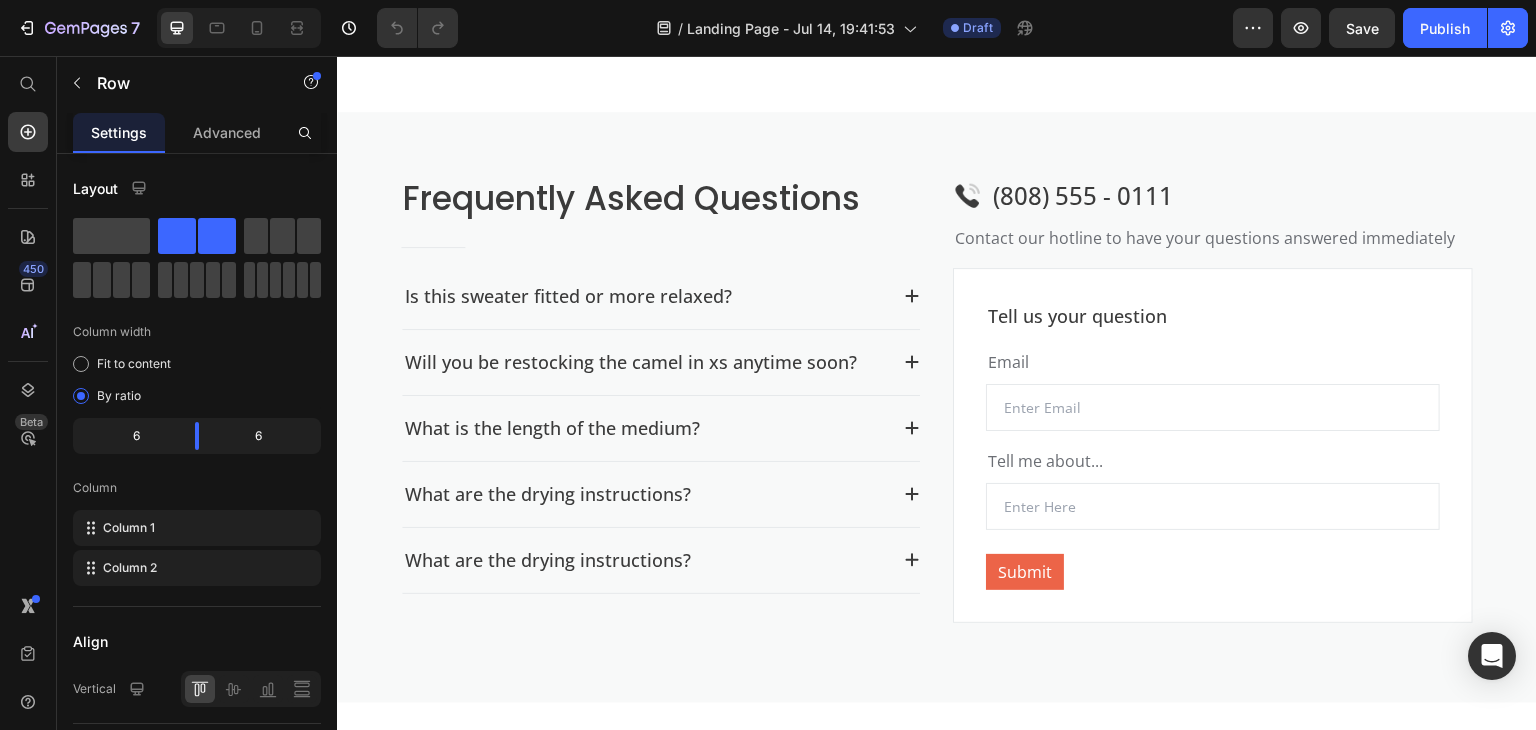 click on "Frequently Asked Questions  Heading                Title Line Is this sweater fitted or more relaxed? Will you be restocking the camel in xs anytime soon? What is the length of the medium?  What are the drying instructions? What are the drying instructions? Accordion Image (808) 555 - 0111 Text block Row Contact our hotline to have your questions answered immediately  Text block Tell us your question Text block Email Text block Email Field Tell me about... Text block Text Field Submit Submit Button Contact Form Row Row Row" at bounding box center [937, 407] 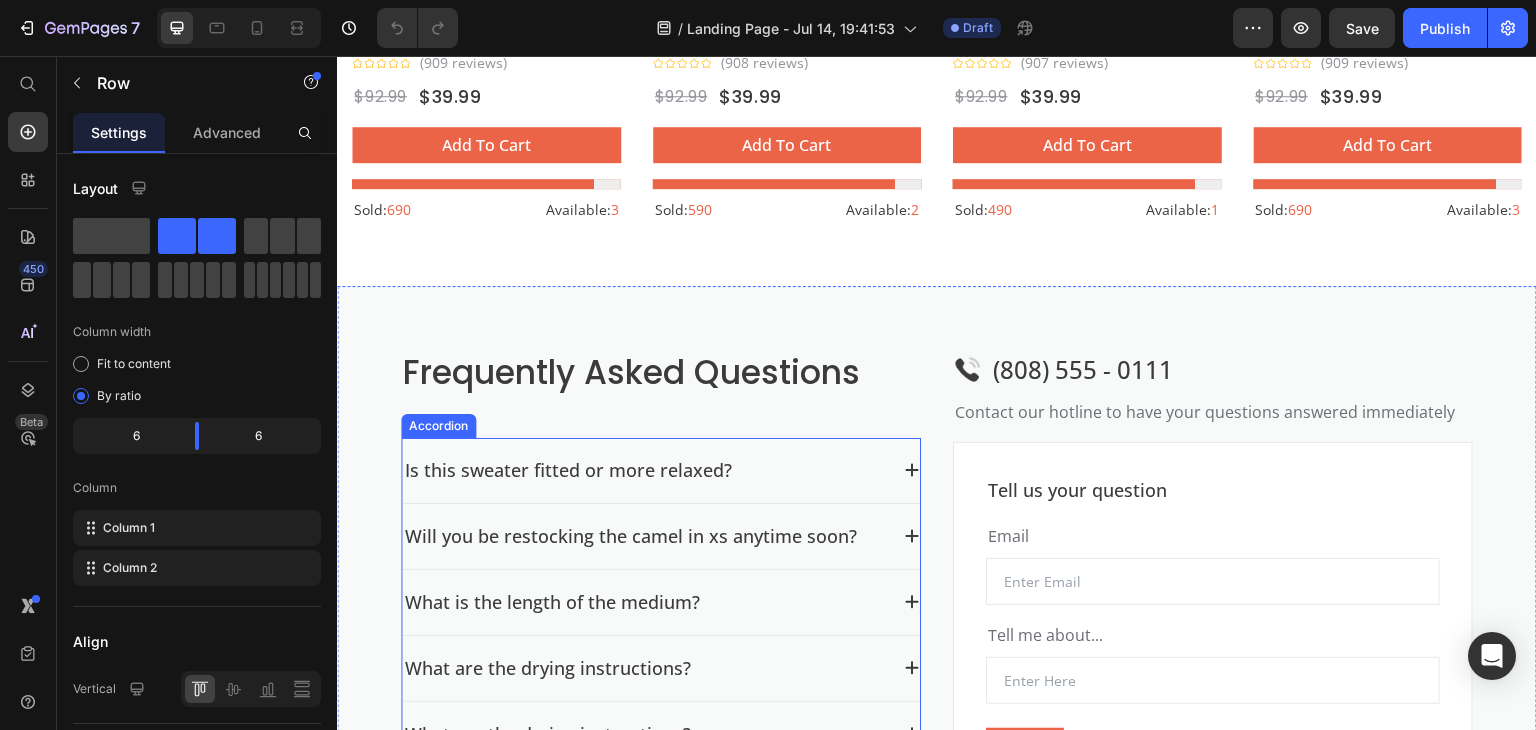 scroll, scrollTop: 2200, scrollLeft: 0, axis: vertical 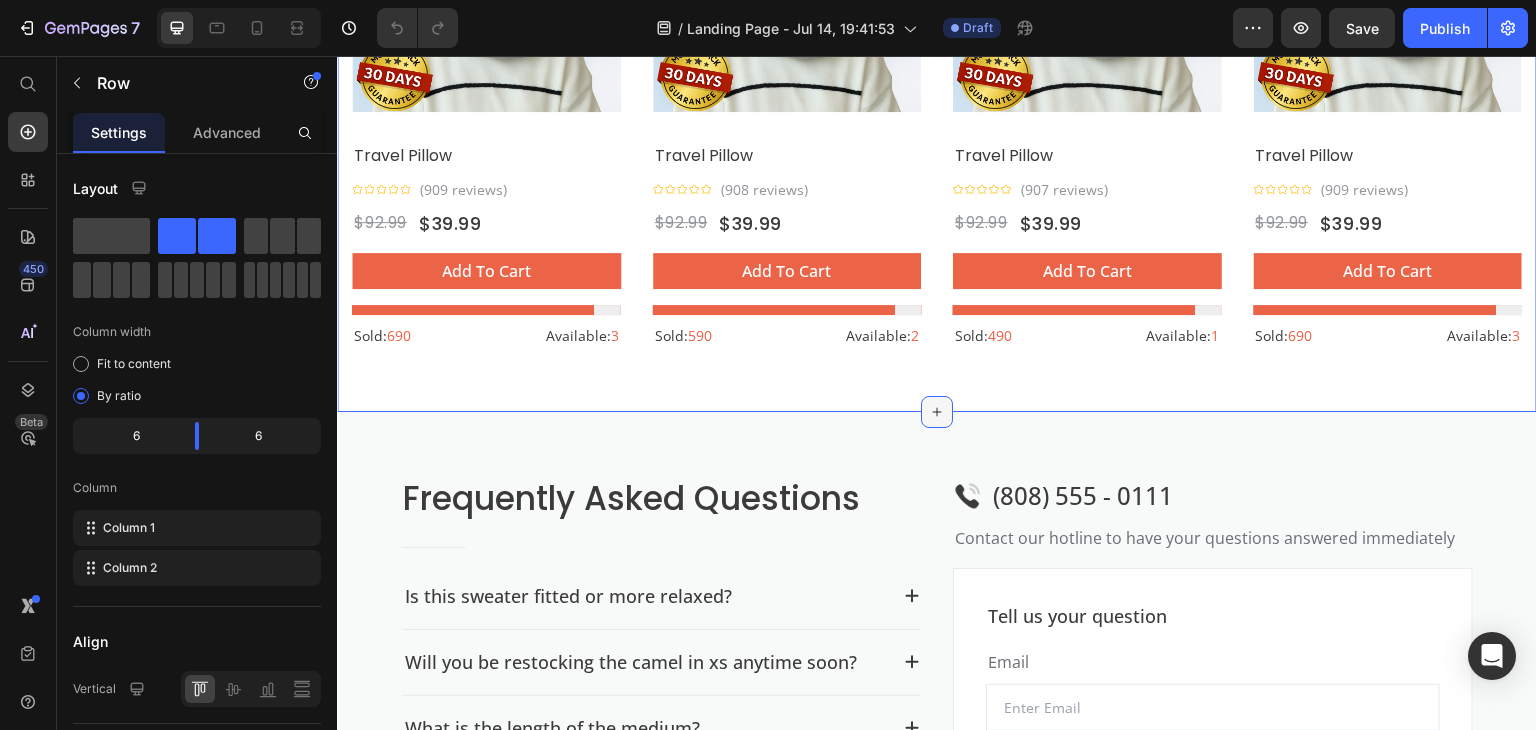 click 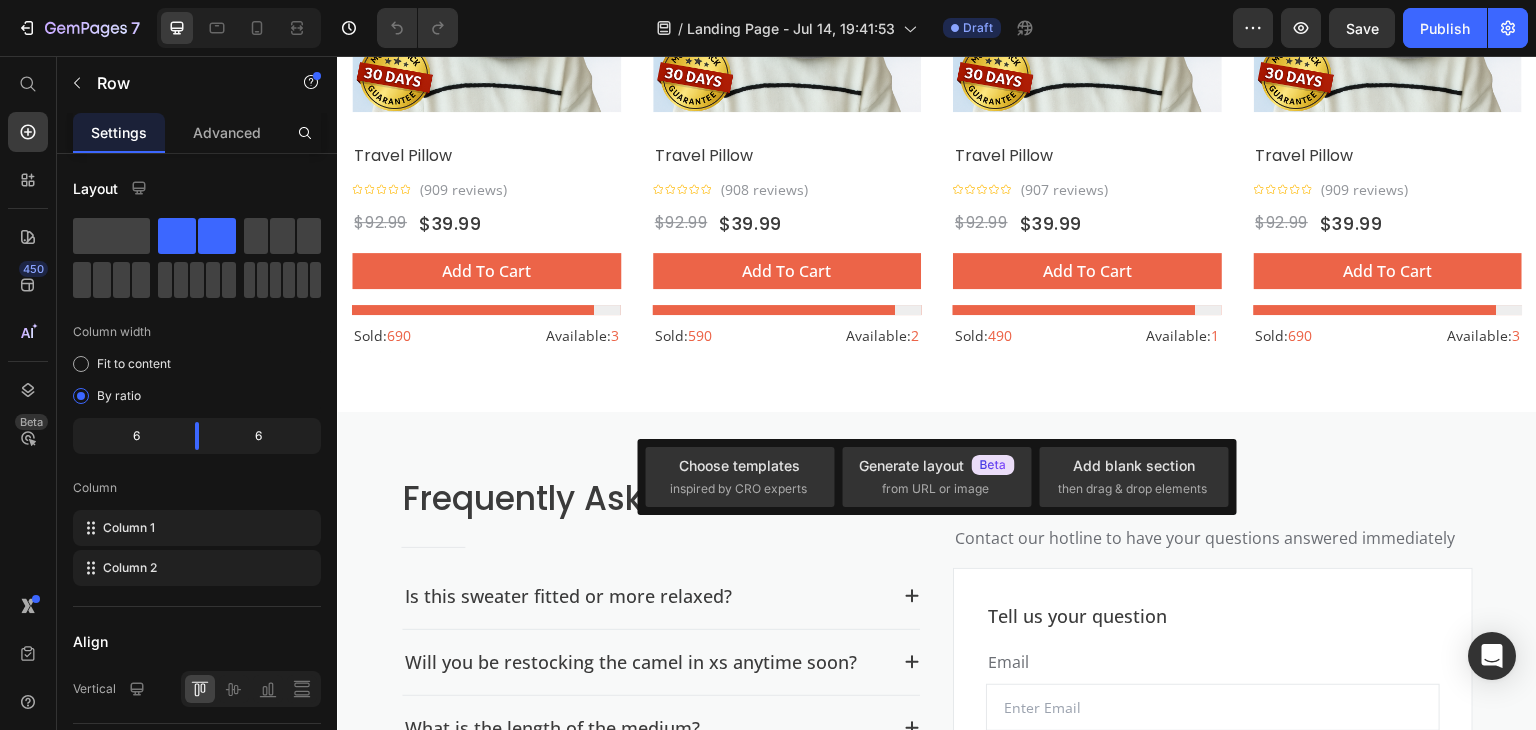 click on "Frequently Asked Questions  Heading                Title Line Is this sweater fitted or more relaxed? Will you be restocking the camel in xs anytime soon? What is the length of the medium?  What are the drying instructions? What are the drying instructions? Accordion Image (808) 555 - 0111 Text block Row Contact our hotline to have your questions answered immediately  Text block Tell us your question Text block Email Text block Email Field Tell me about... Text block Text Field Submit Submit Button Contact Form Row Row Row" at bounding box center (937, 707) 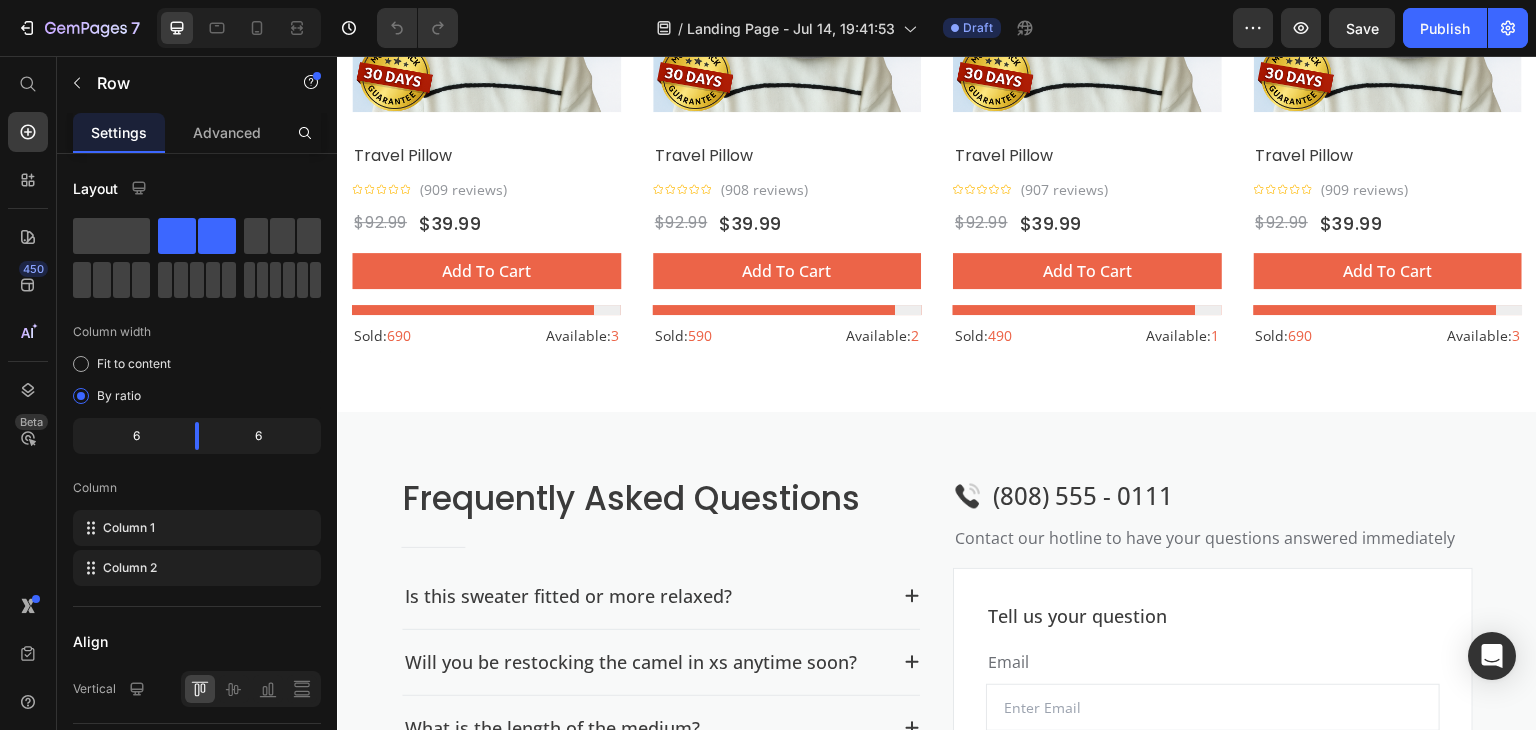 click on "Frequently Asked Questions  Heading                Title Line Is this sweater fitted or more relaxed? Will you be restocking the camel in xs anytime soon? What is the length of the medium?  What are the drying instructions? What are the drying instructions? Accordion Image (808) 555 - 0111 Text block Row Contact our hotline to have your questions answered immediately  Text block Tell us your question Text block Email Text block Email Field Tell me about... Text block Text Field Submit Submit Button Contact Form Row Row Row" at bounding box center (937, 707) 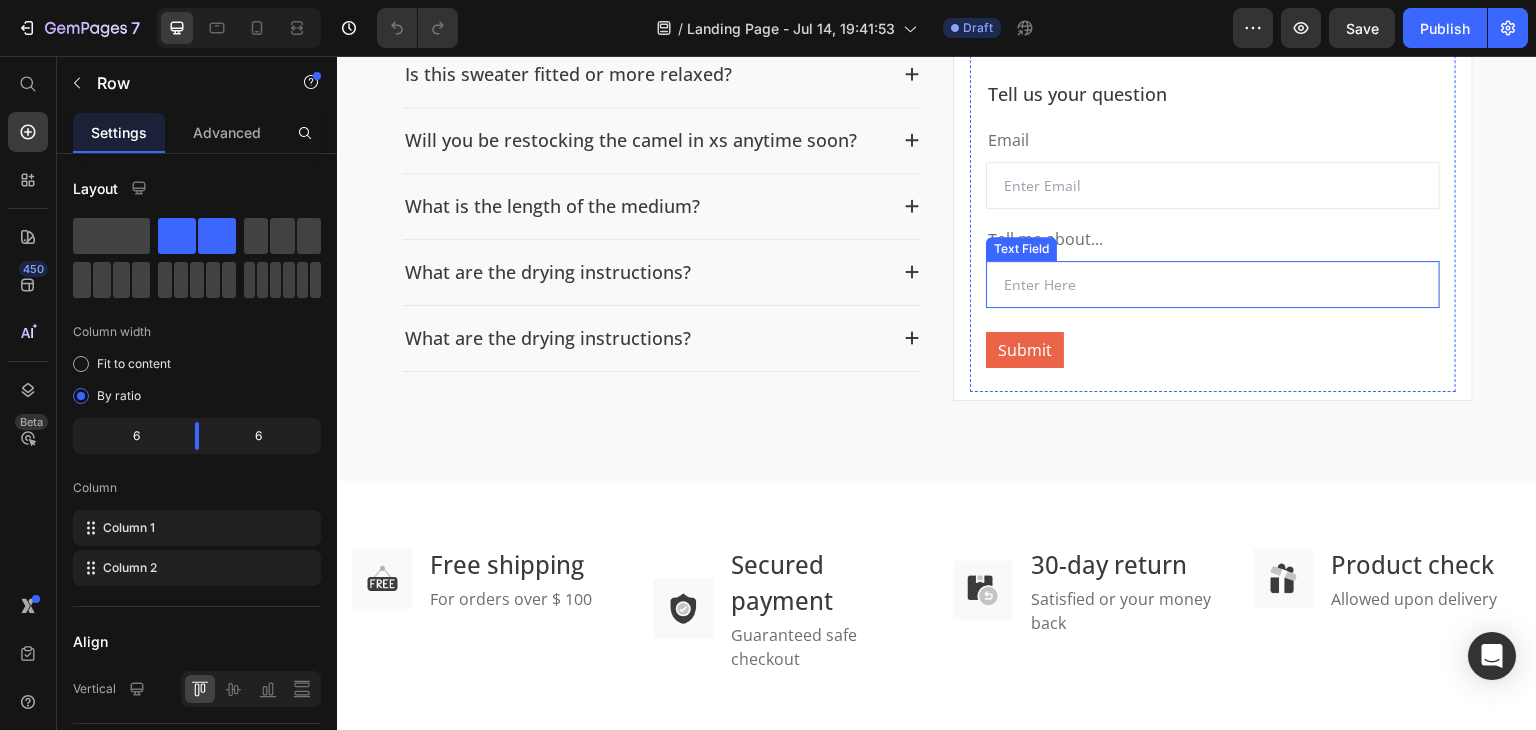 scroll, scrollTop: 2800, scrollLeft: 0, axis: vertical 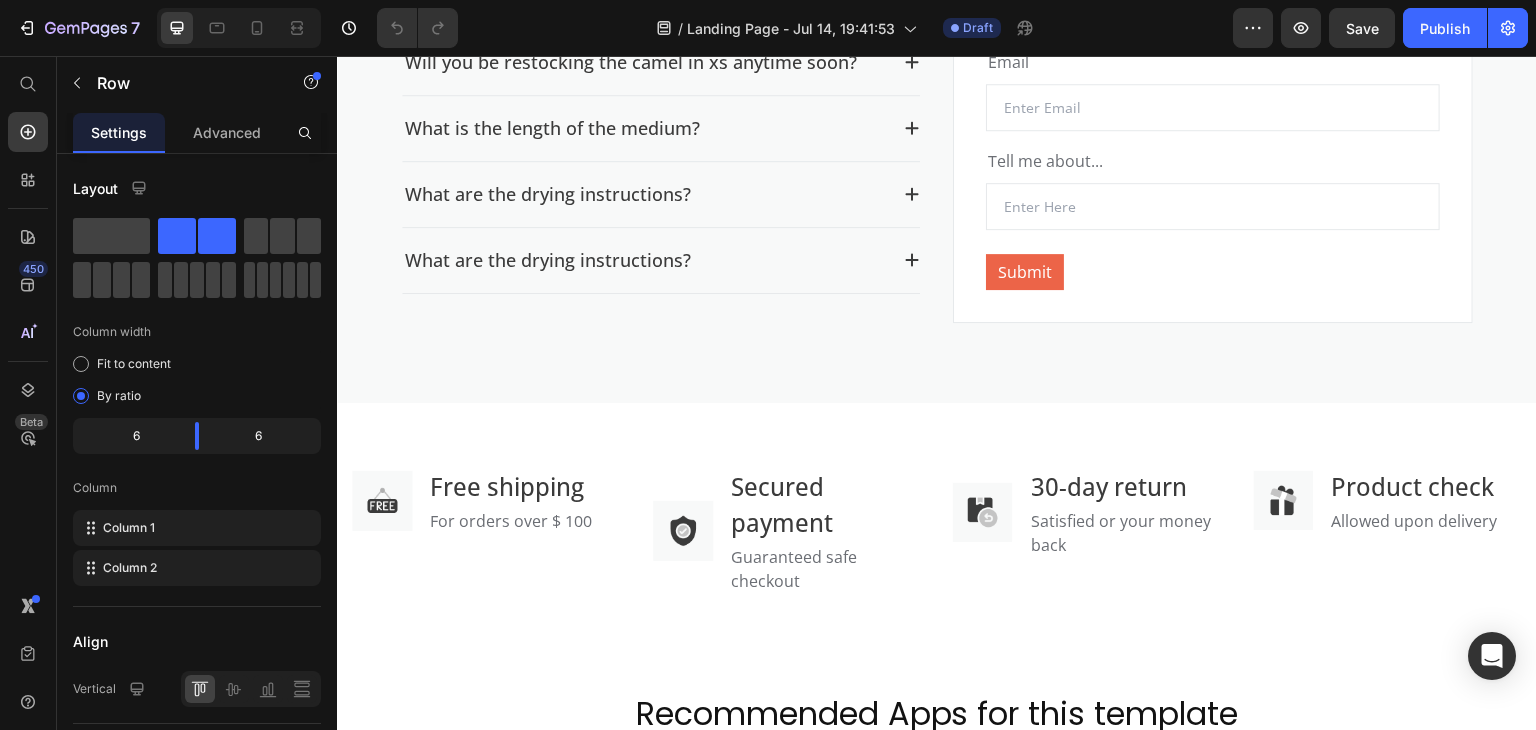 click on "Frequently Asked Questions Heading Title Line Is this sweater fitted or more relaxed? Will you be restocking the camel in xs anytime soon? What is the length of the medium? What are the drying instructions? What are the drying instructions? Accordion" at bounding box center (661, 115) 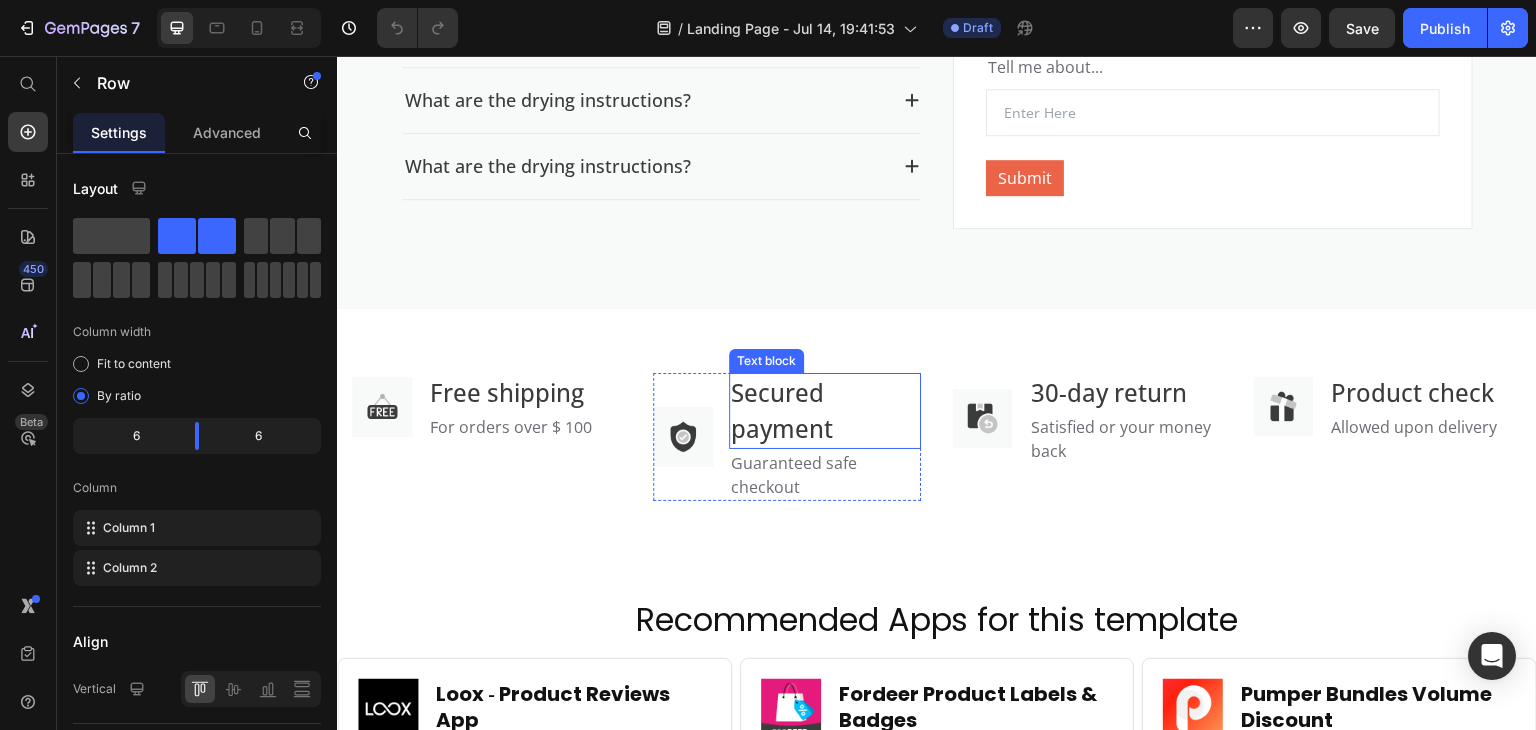 scroll, scrollTop: 2900, scrollLeft: 0, axis: vertical 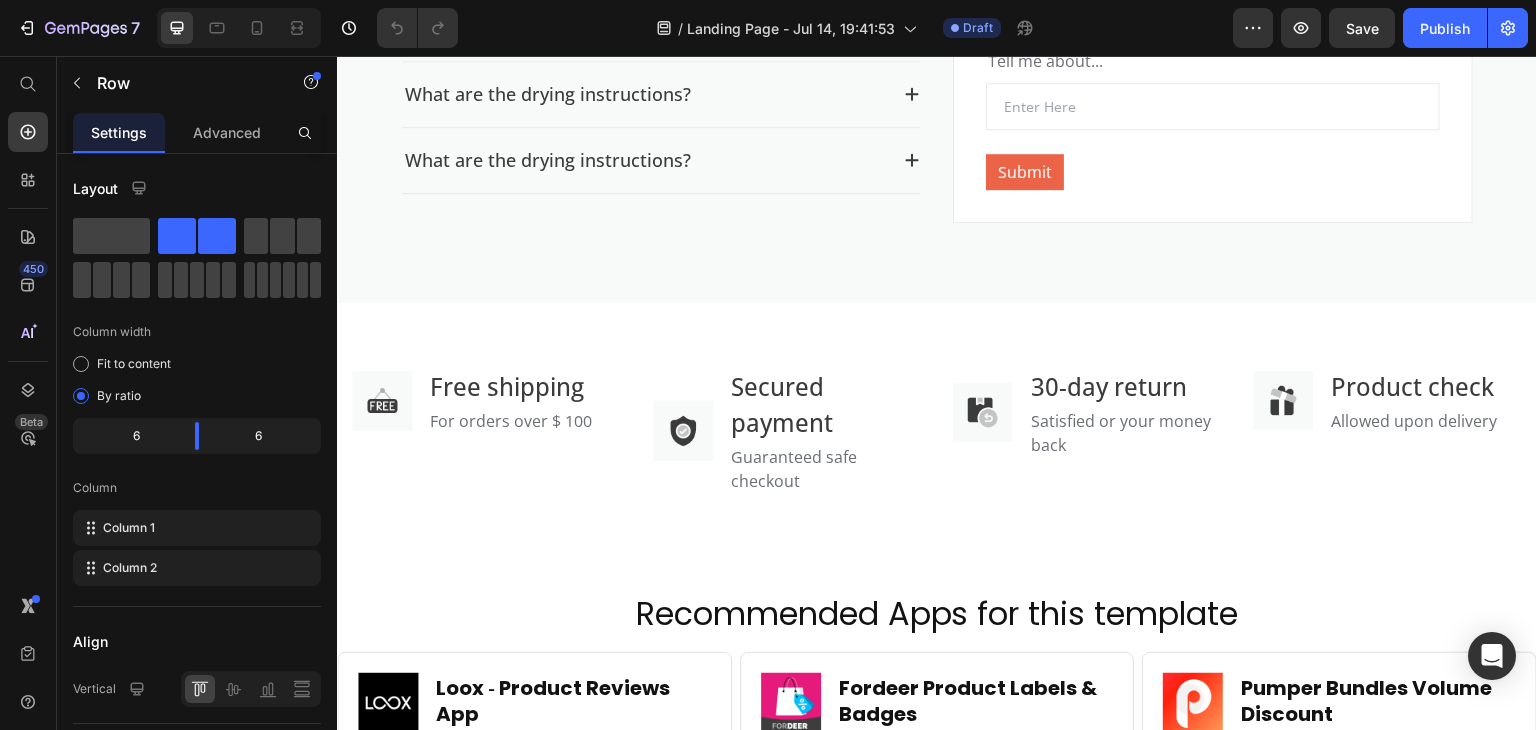 click on "Frequently Asked Questions  Heading                Title Line Is this sweater fitted or more relaxed? Will you be restocking the camel in xs anytime soon? What is the length of the medium?  What are the drying instructions? What are the drying instructions? Accordion Image (808) 555 - 0111 Text block Row Contact our hotline to have your questions answered immediately  Text block Tell us your question Text block Email Text block Email Field Tell me about... Text block Text Field Submit Submit Button Contact Form Row Row Row" at bounding box center (937, 7) 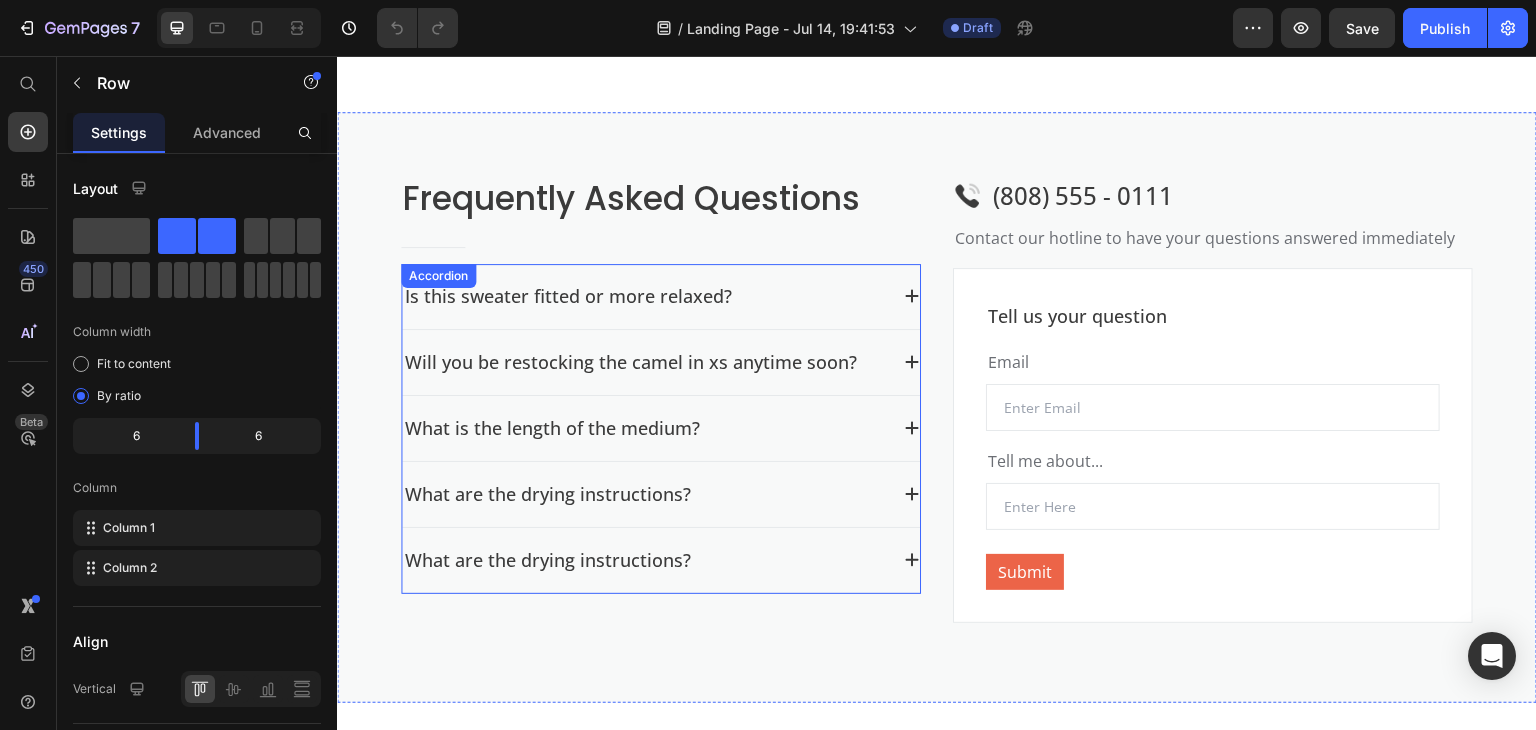 scroll, scrollTop: 2200, scrollLeft: 0, axis: vertical 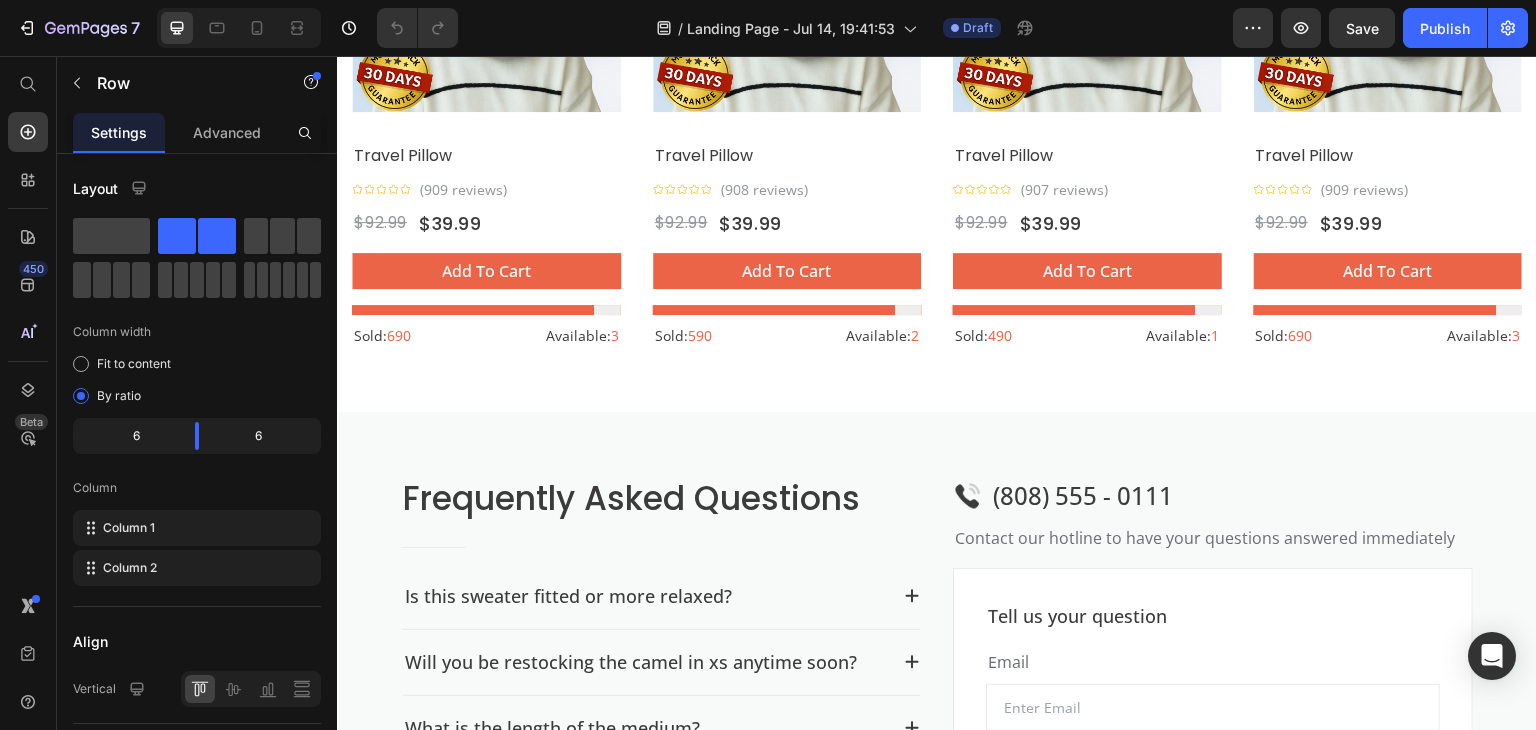 click on "Frequently Asked Questions  Heading                Title Line Is this sweater fitted or more relaxed? Will you be restocking the camel in xs anytime soon? What is the length of the medium?  What are the drying instructions? What are the drying instructions? Accordion Image (808) 555 - 0111 Text block Row Contact our hotline to have your questions answered immediately  Text block Tell us your question Text block Email Text block Email Field Tell me about... Text block Text Field Submit Submit Button Contact Form Row Row Row" at bounding box center (937, 707) 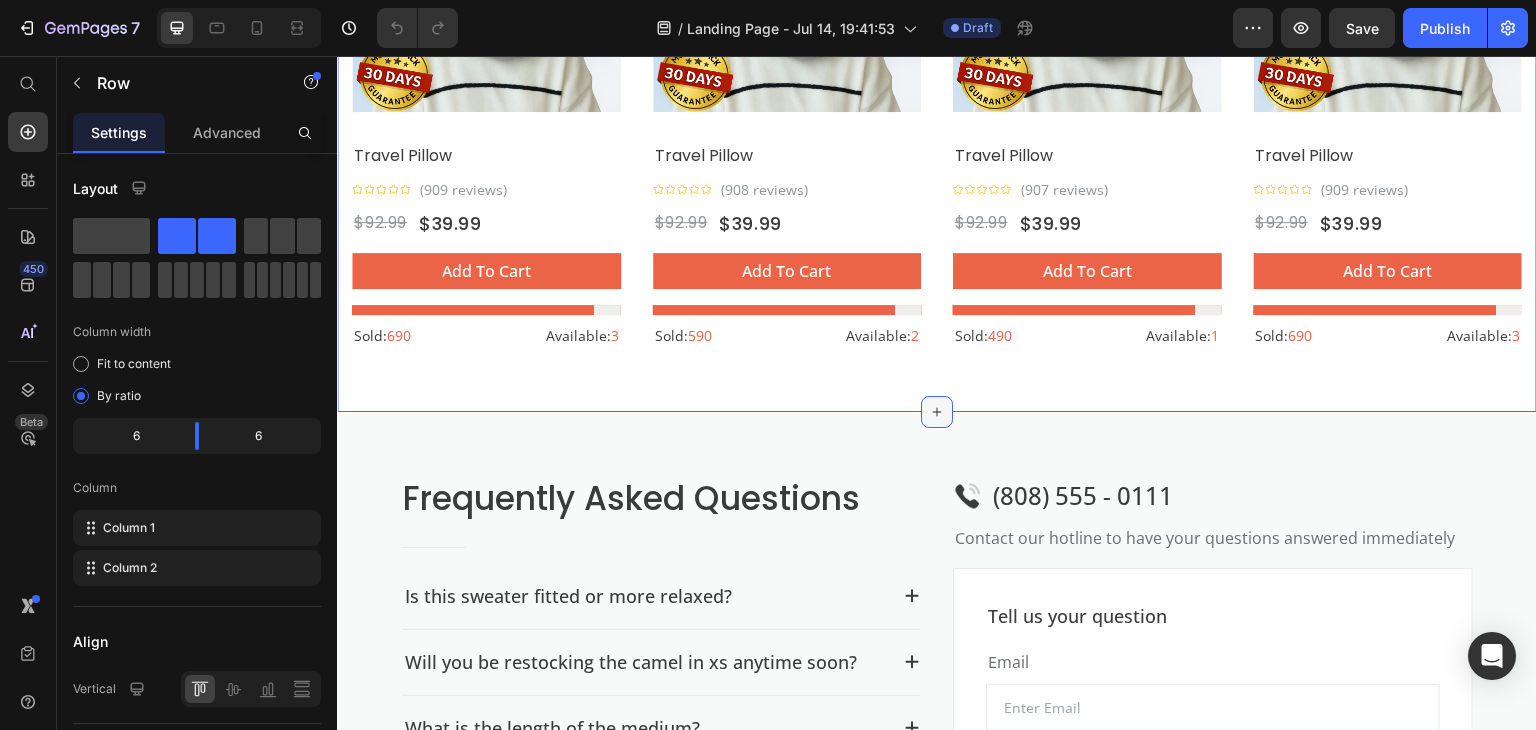 click 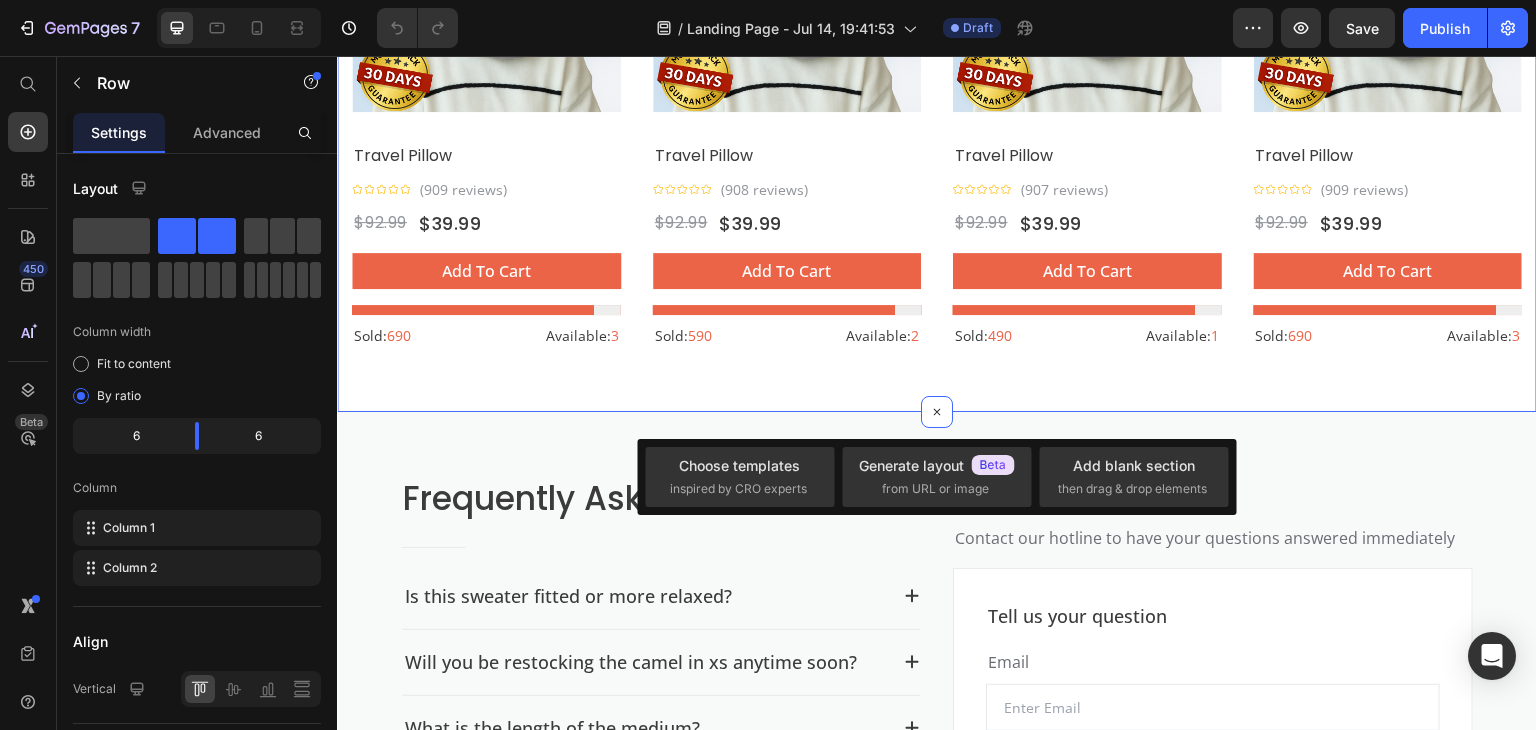 click on "Frequently Asked Questions  Heading                Title Line Is this sweater fitted or more relaxed? Will you be restocking the camel in xs anytime soon? What is the length of the medium?  What are the drying instructions? What are the drying instructions? Accordion Image (808) 555 - 0111 Text block Row Contact our hotline to have your questions answered immediately  Text block Tell us your question Text block Email Text block Email Field Tell me about... Text block Text Field Submit Submit Button Contact Form Row Row Row" at bounding box center (937, 707) 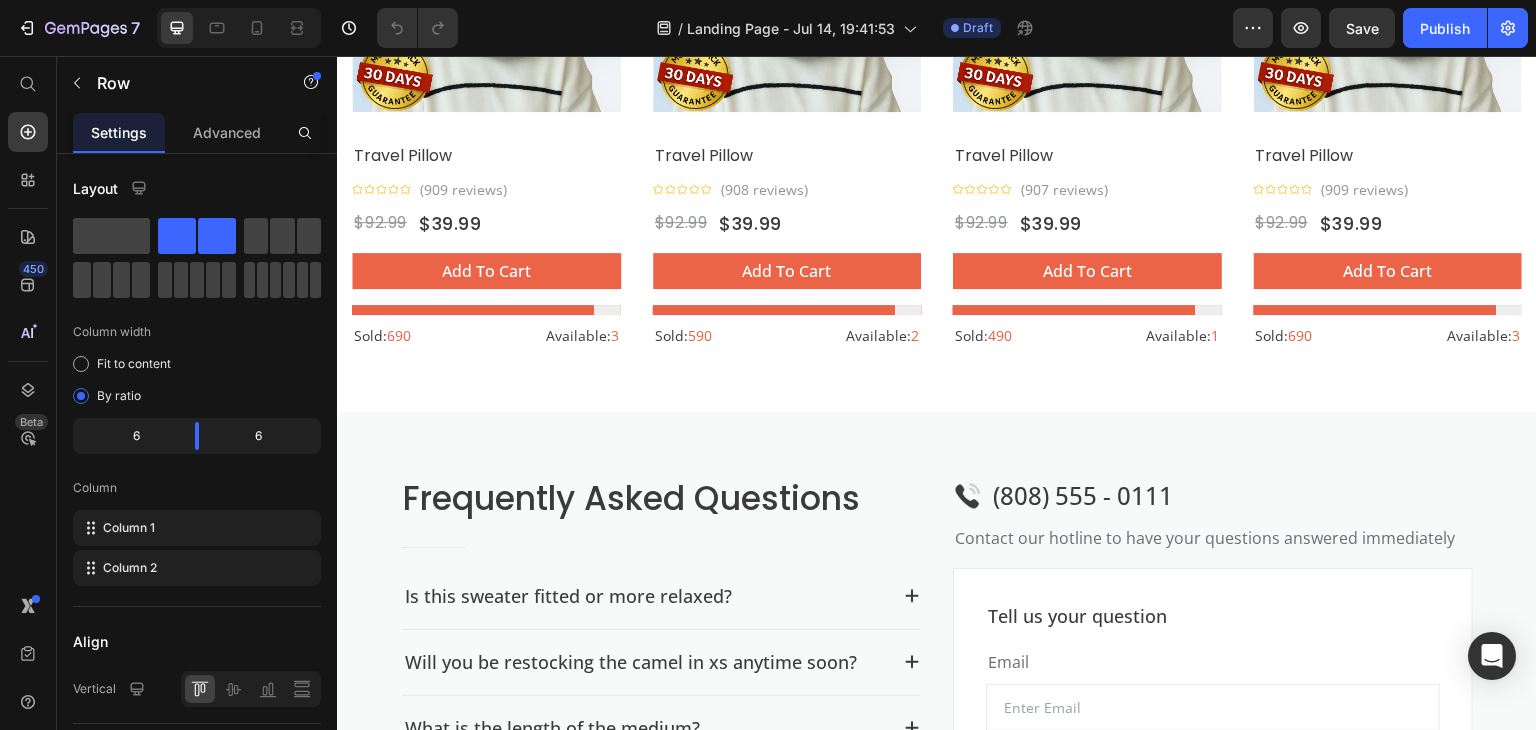 click on "Frequently Asked Questions  Heading                Title Line Is this sweater fitted or more relaxed? Will you be restocking the camel in xs anytime soon? What is the length of the medium?  What are the drying instructions? What are the drying instructions? Accordion Image (808) 555 - 0111 Text block Row Contact our hotline to have your questions answered immediately  Text block Tell us your question Text block Email Text block Email Field Tell me about... Text block Text Field Submit Submit Button Contact Form Row Row Row" at bounding box center (937, 707) 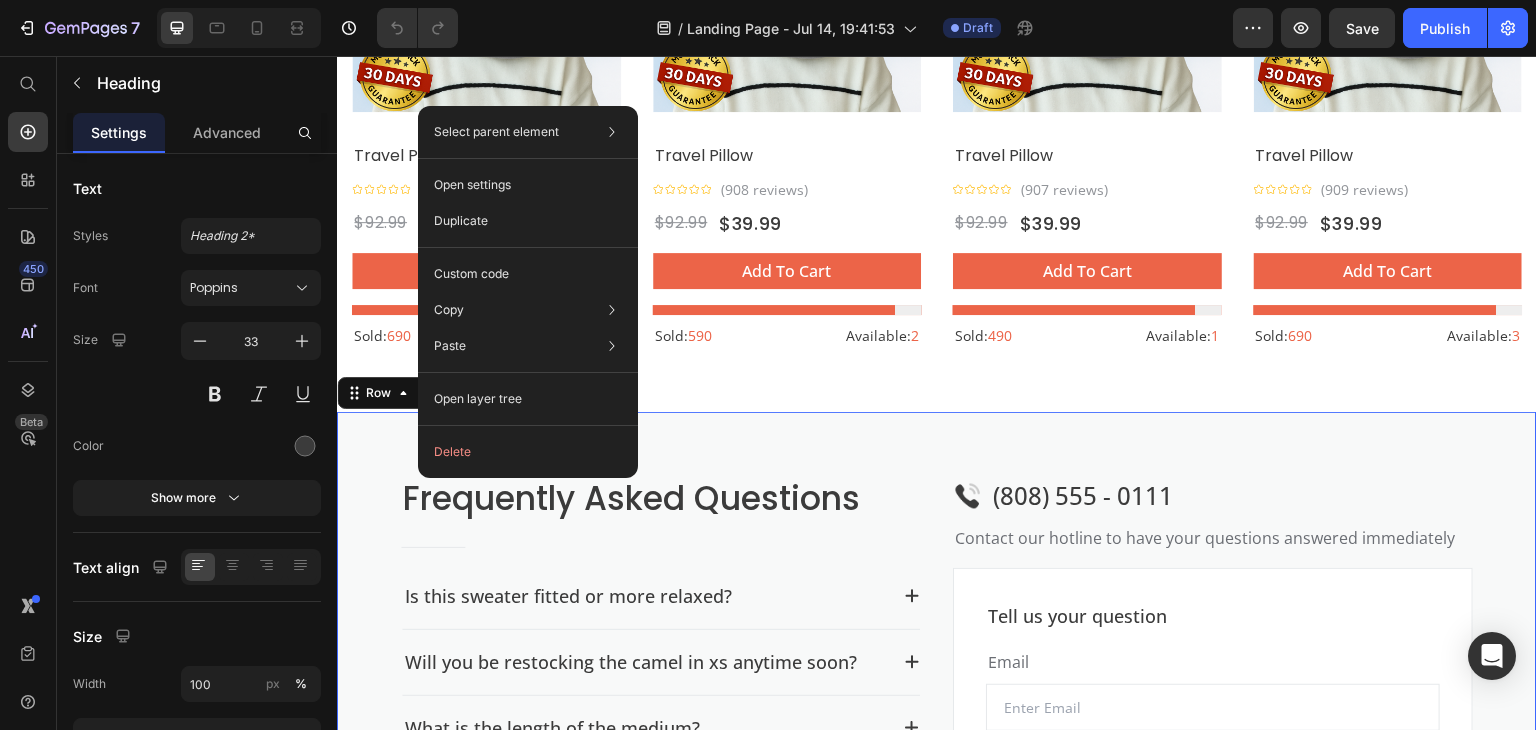 click on "Frequently Asked Questions Heading Title Line Is this sweater fitted or more relaxed? Will you be restocking the camel in xs anytime soon? What is the length of the medium? What are the drying instructions? What are the drying instructions? Accordion Image (808) [PHONE] - 0111 Text block Row Contact our hotline to have your questions answered immediately Text block Tell us your question Text block Email Text block Email Field Tell me about... Text block Text Field Submit Submit Button Contact Form Row Row Row 0" at bounding box center (937, 707) 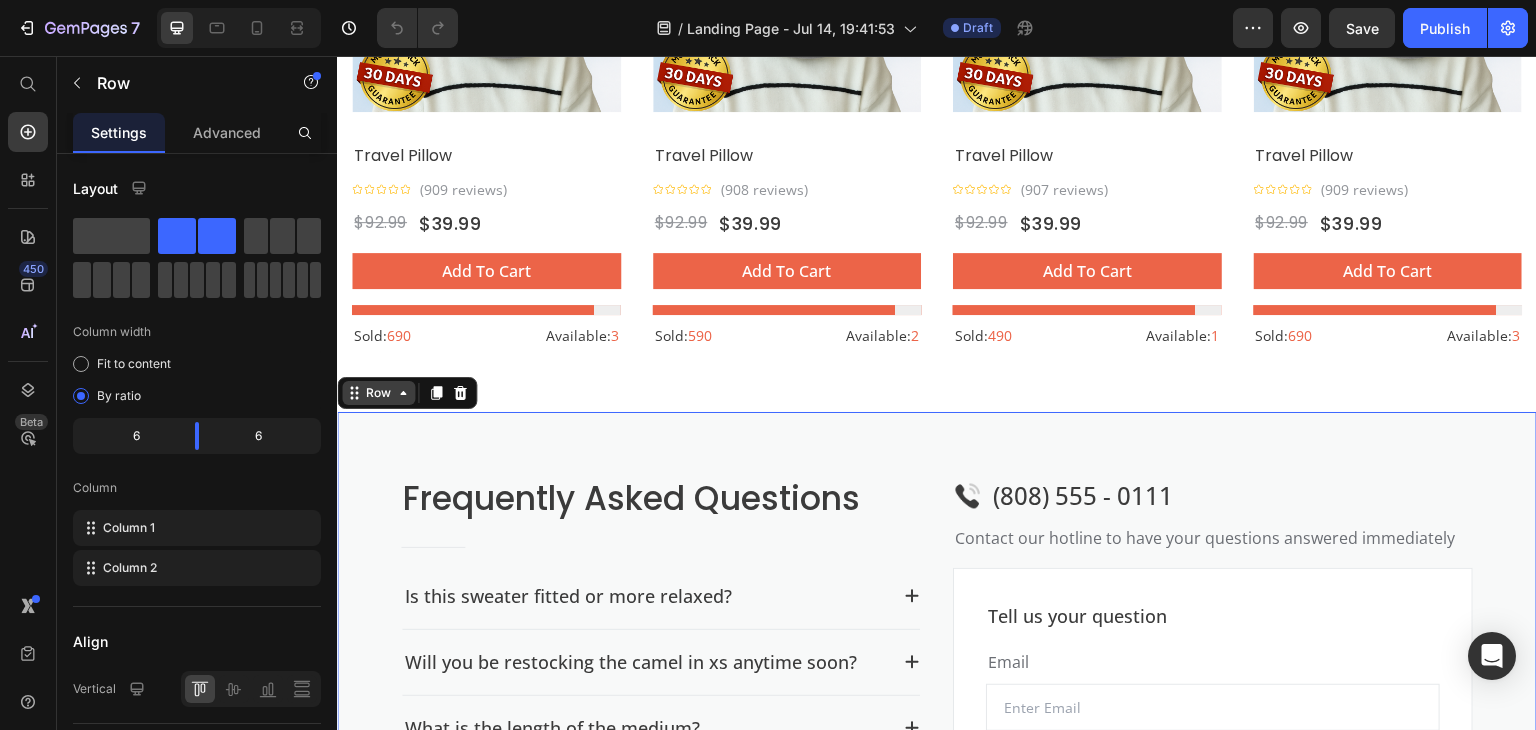 click on "Row" at bounding box center (378, 393) 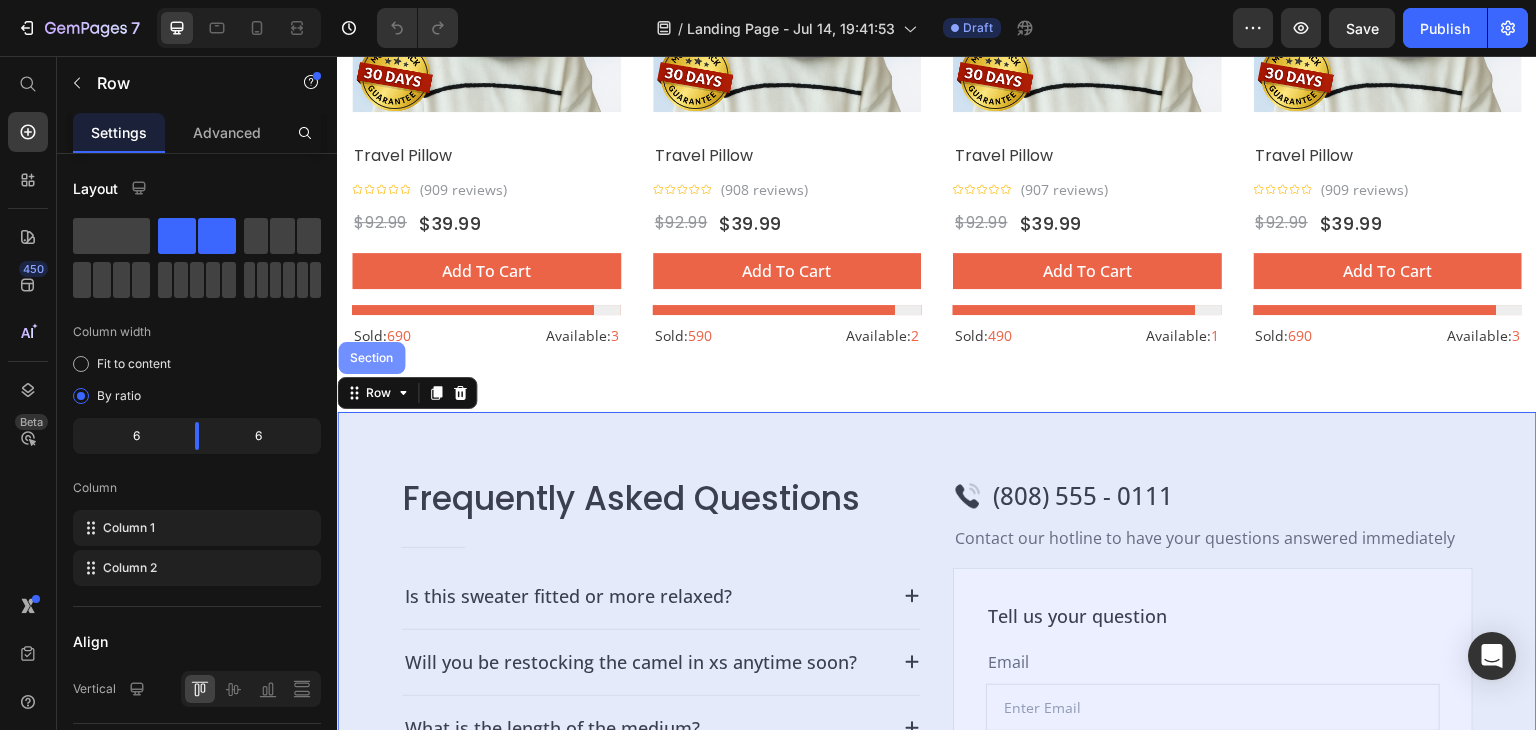 click on "Section" at bounding box center [371, 358] 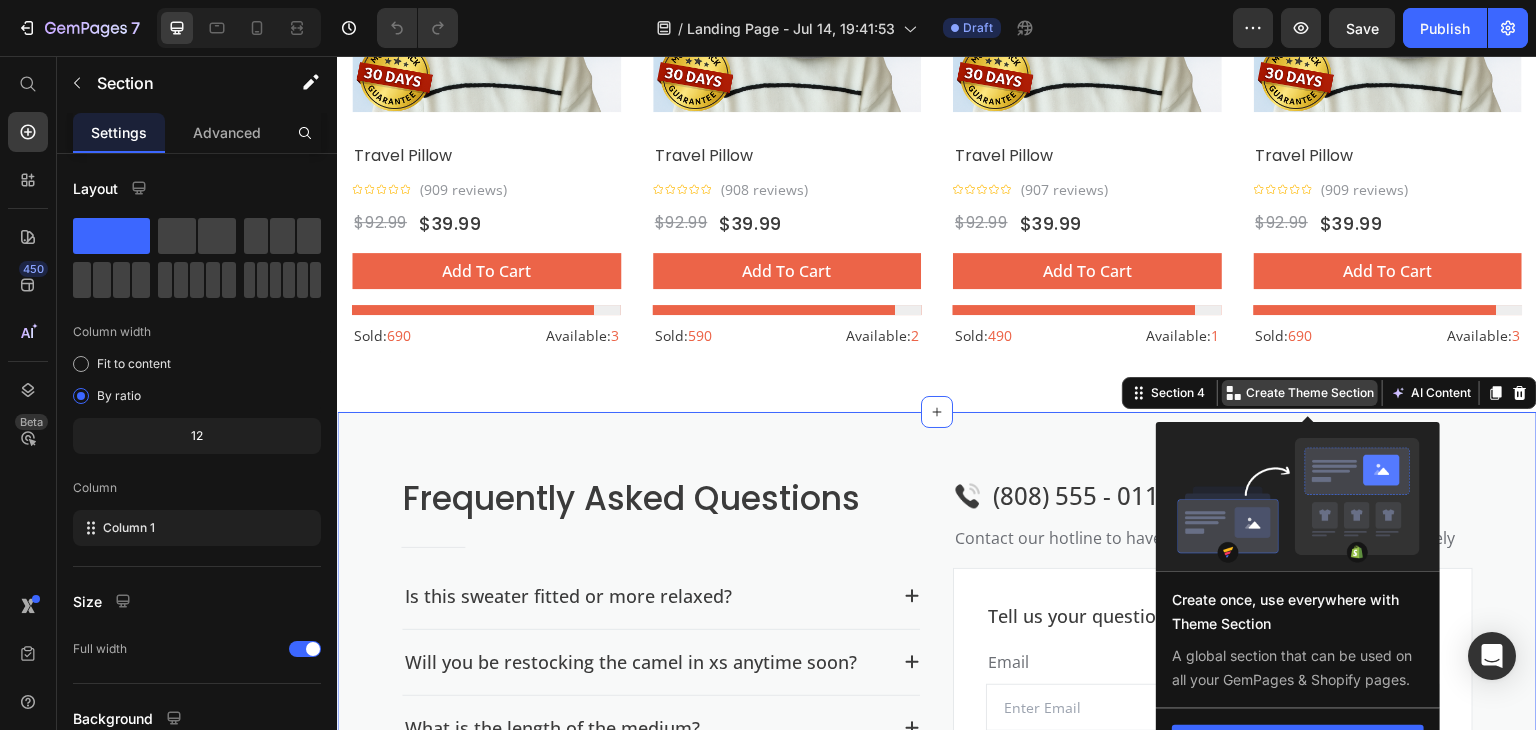 click on "Create Theme Section" at bounding box center (1310, 393) 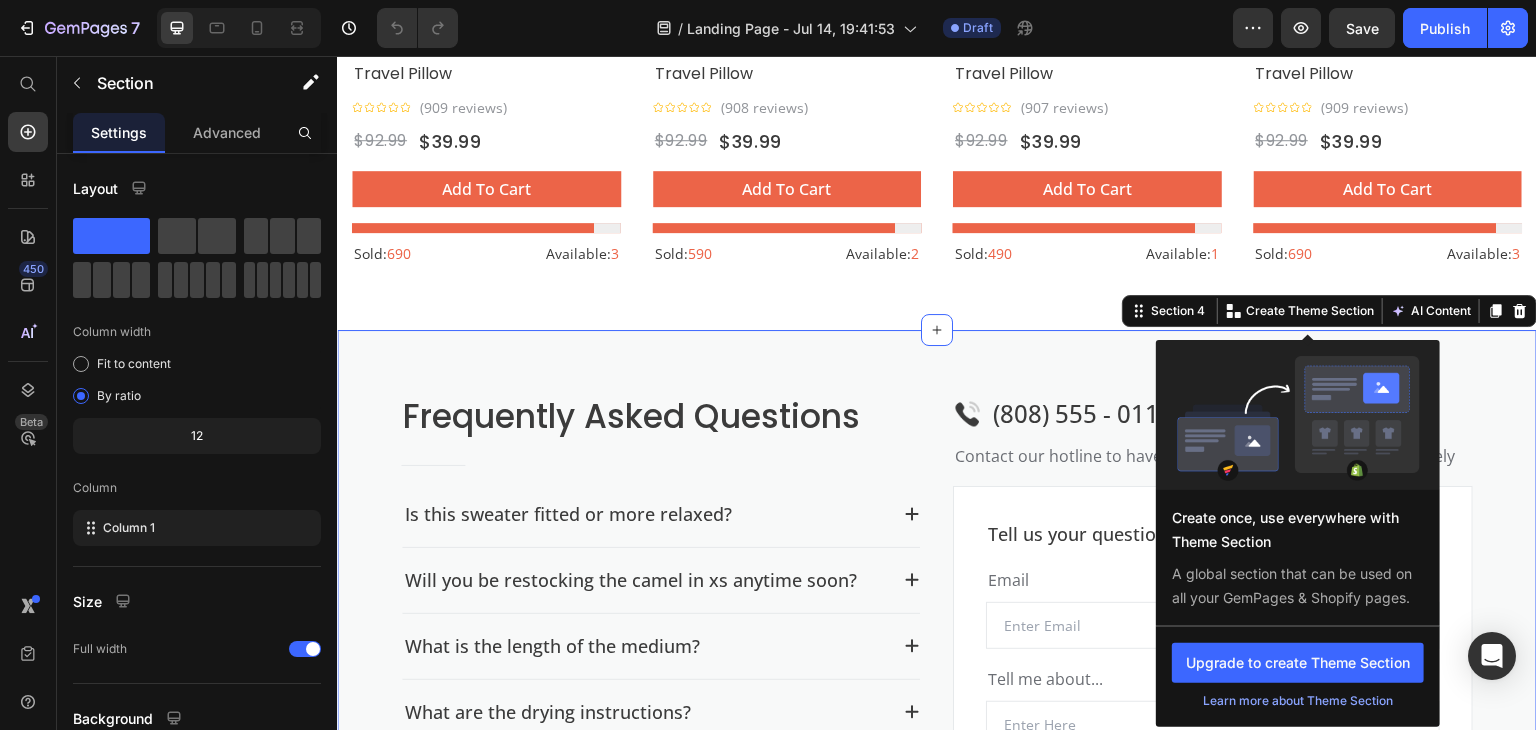 scroll, scrollTop: 2400, scrollLeft: 0, axis: vertical 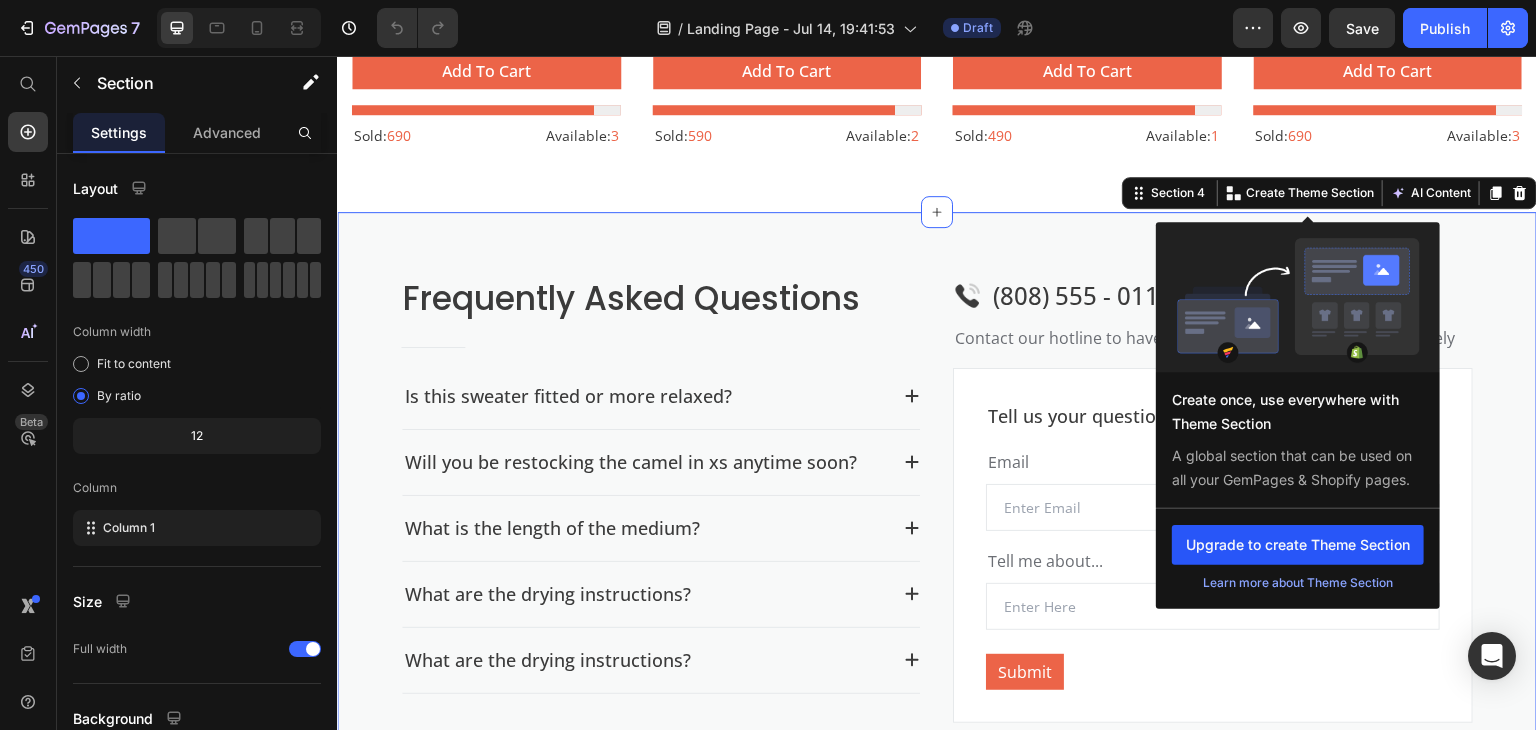 click on "Upgrade to create Theme Section" at bounding box center (1298, 545) 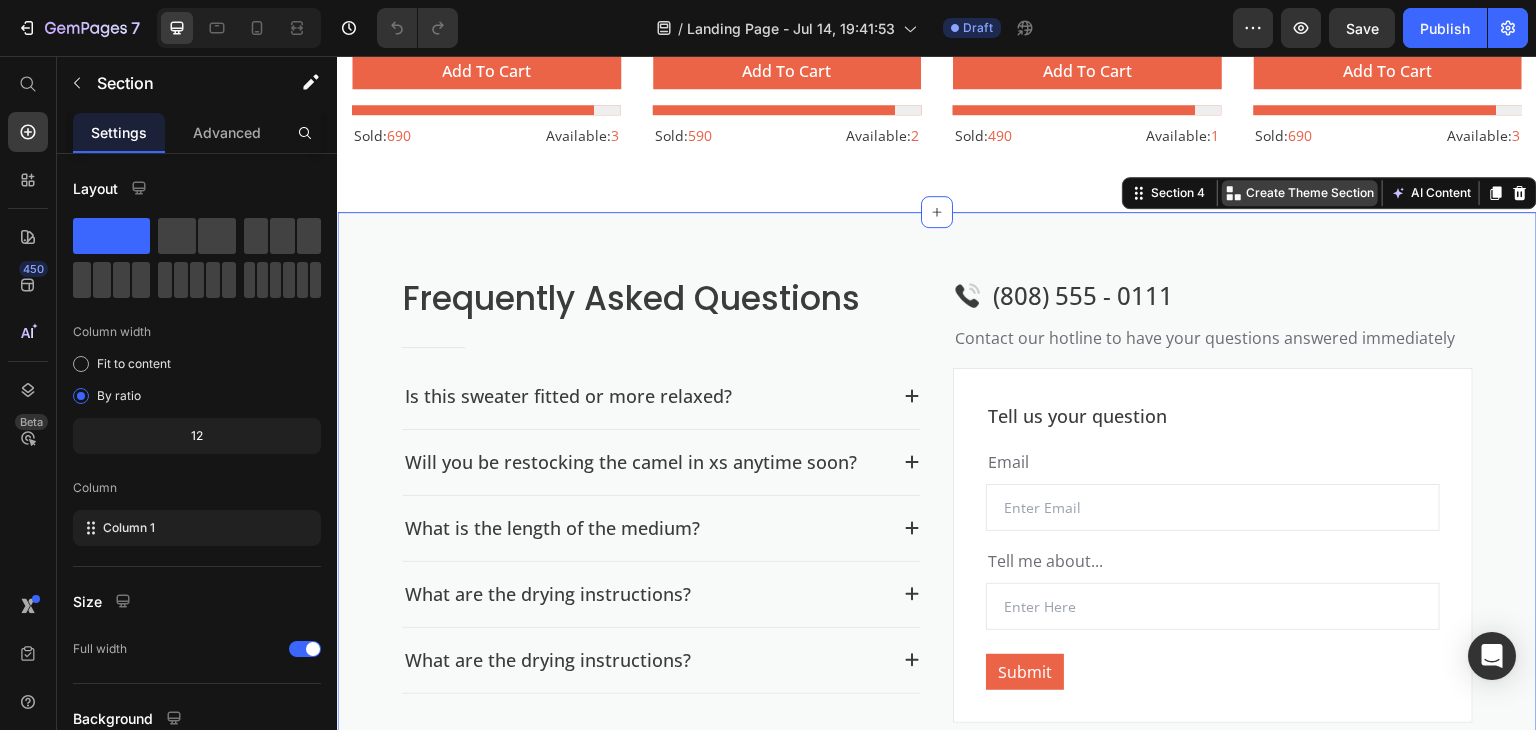 click on "Create Theme Section" at bounding box center (1310, 193) 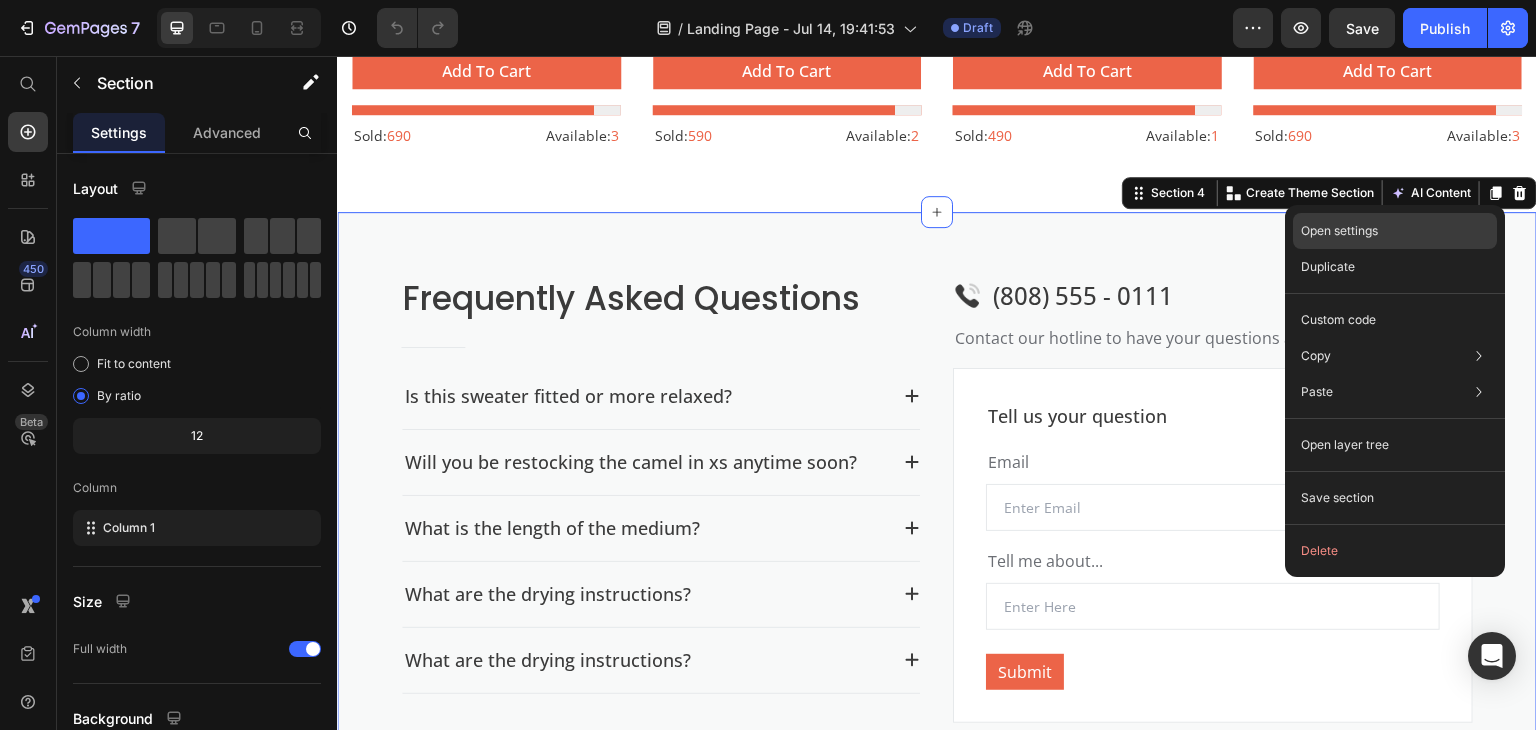 click on "Open settings" at bounding box center [1339, 231] 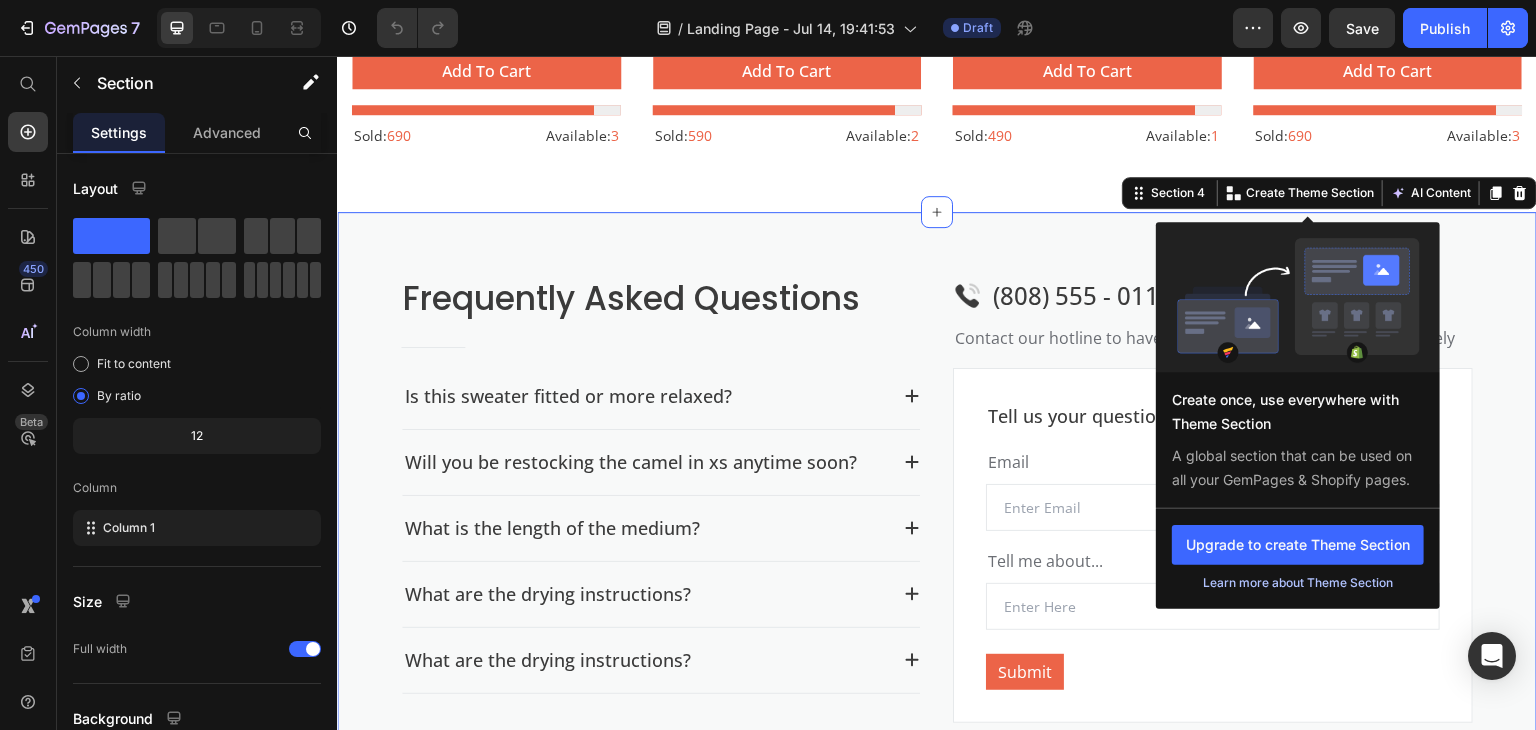 click on "Learn more about Theme Section" at bounding box center (1298, 583) 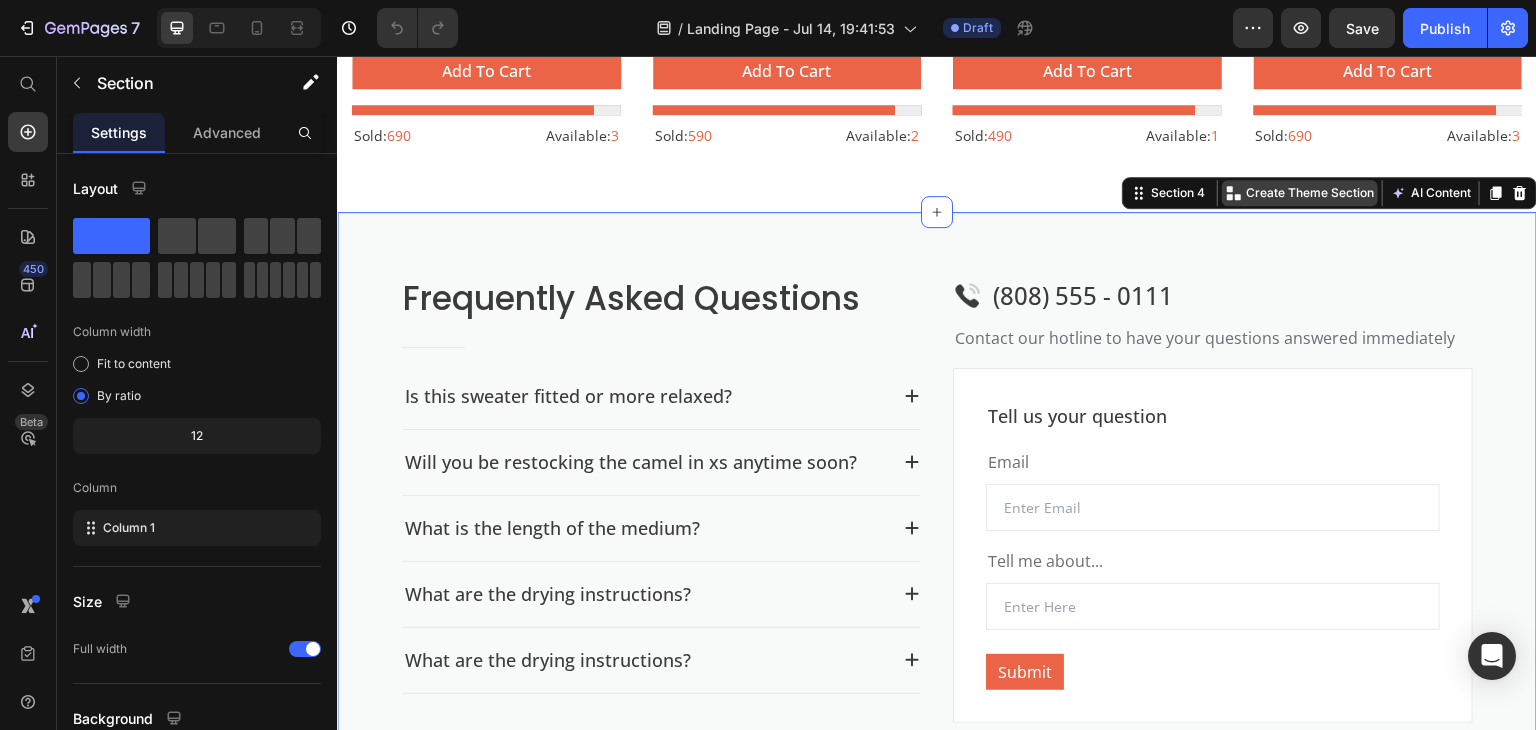 click on "Create Theme Section" at bounding box center (1310, 193) 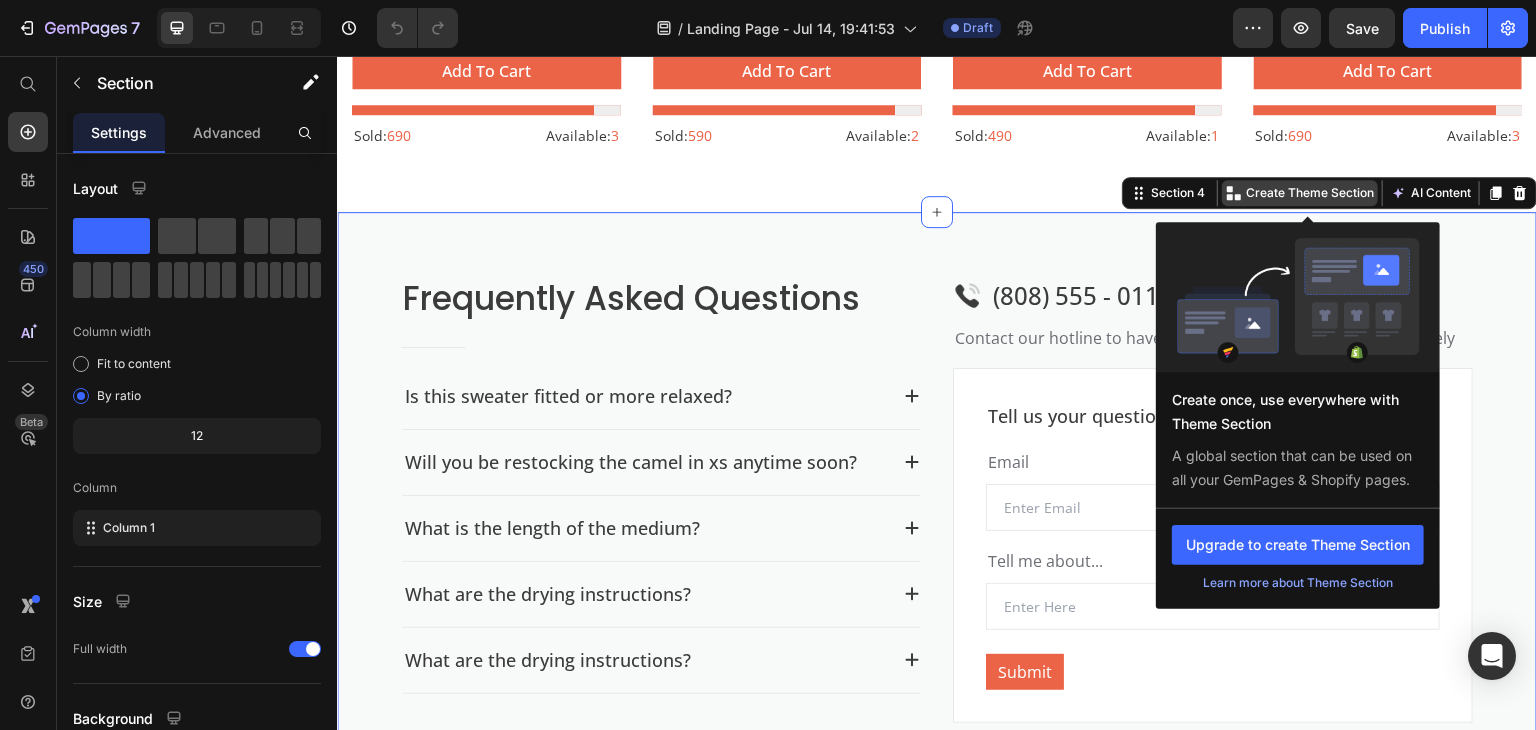 click on "Create Theme Section" at bounding box center (1310, 193) 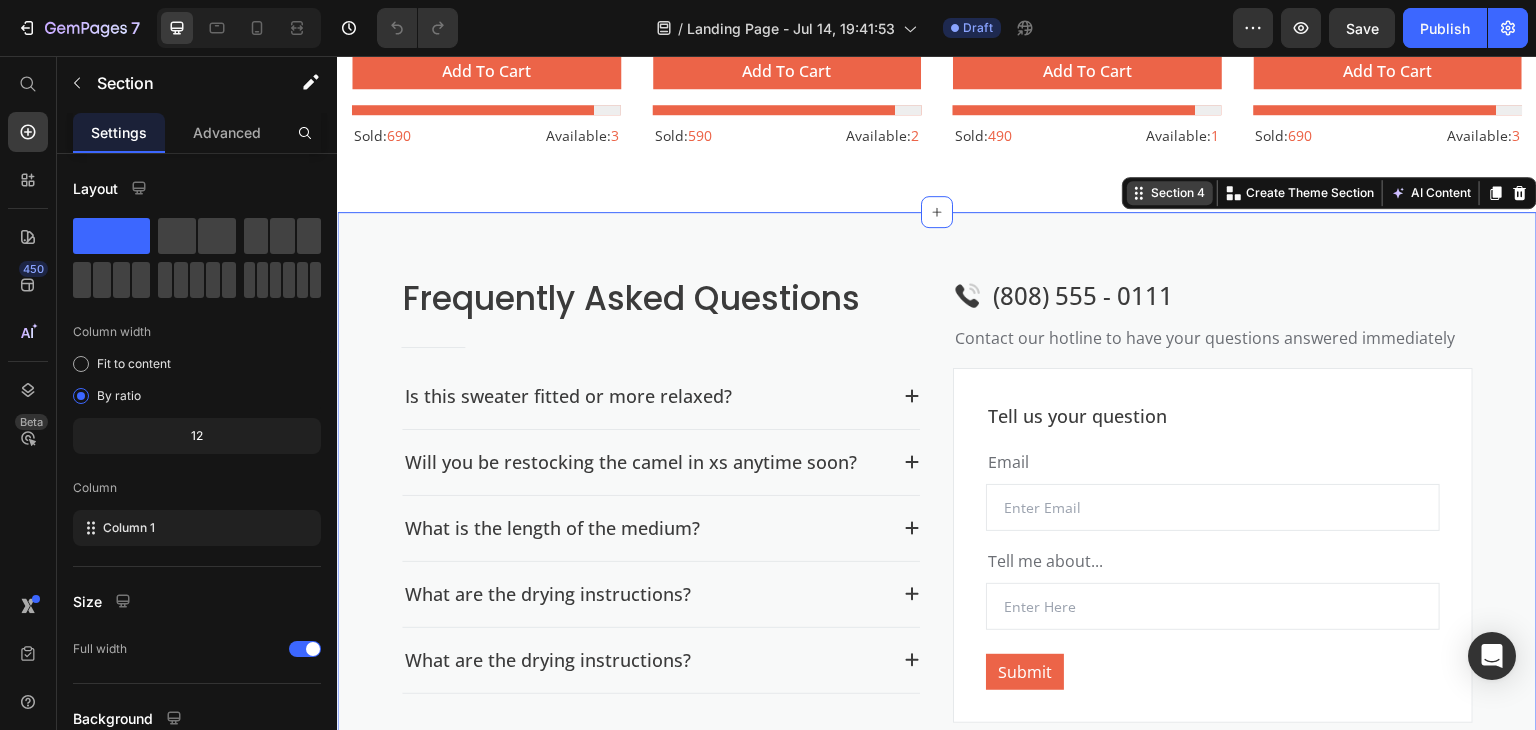 click on "Section 4" at bounding box center (1178, 193) 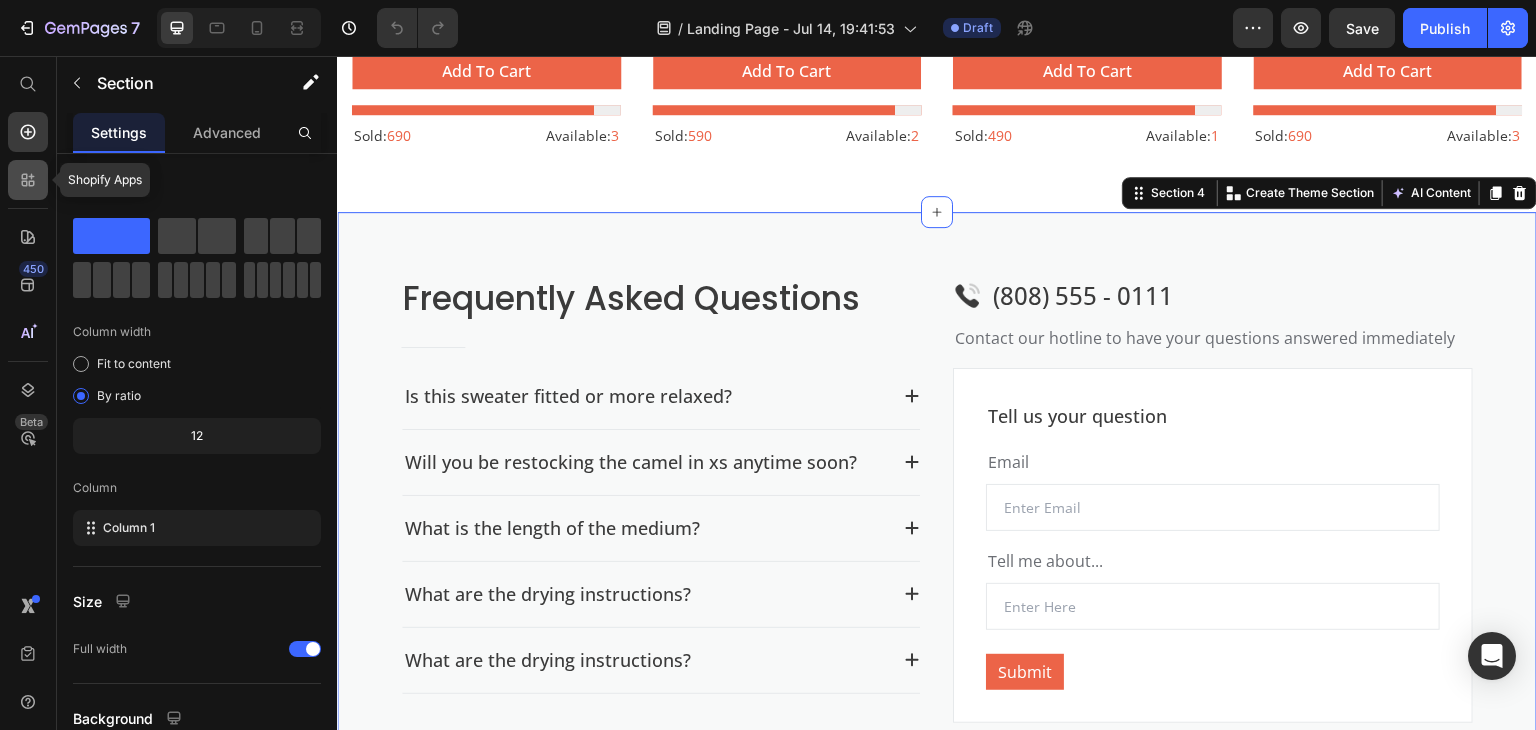 click 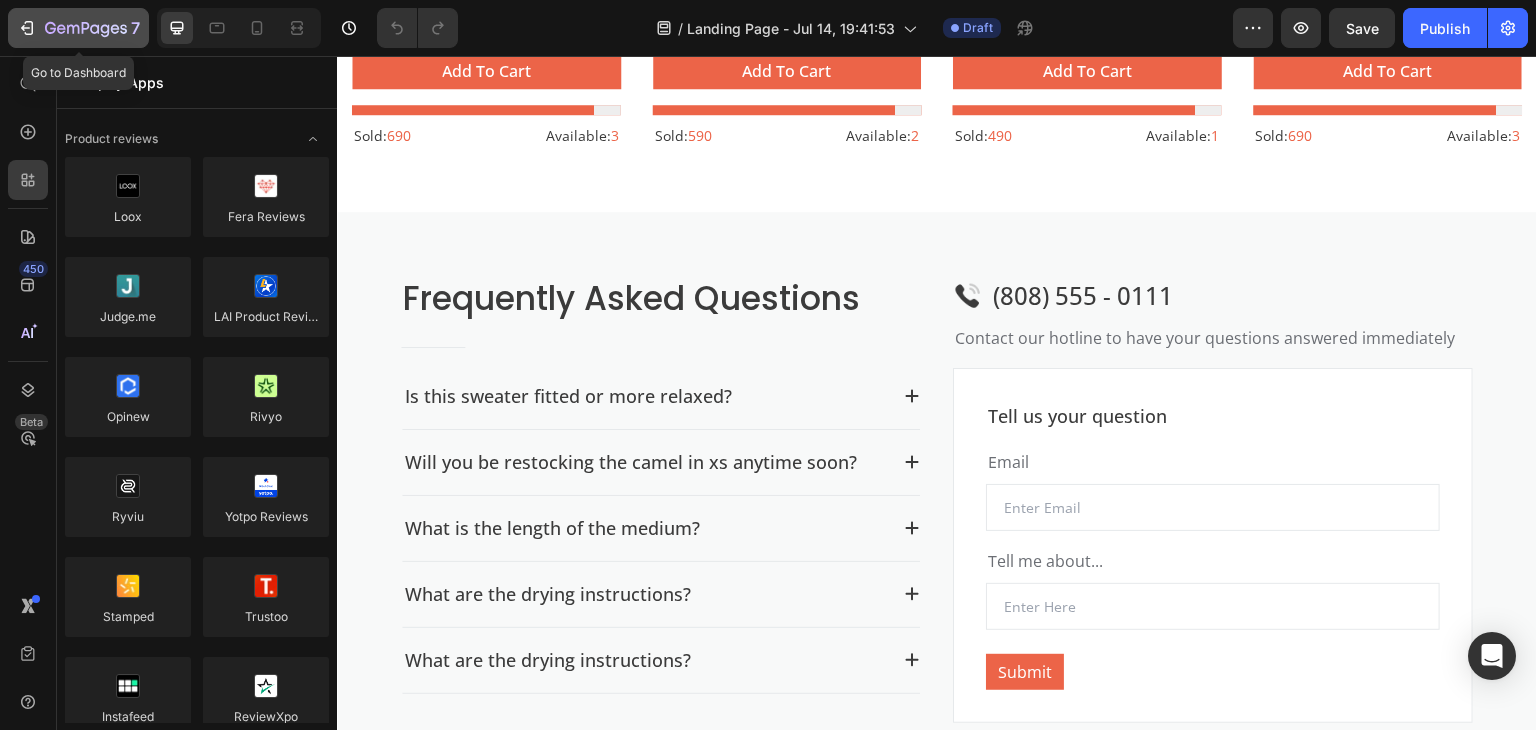 click 